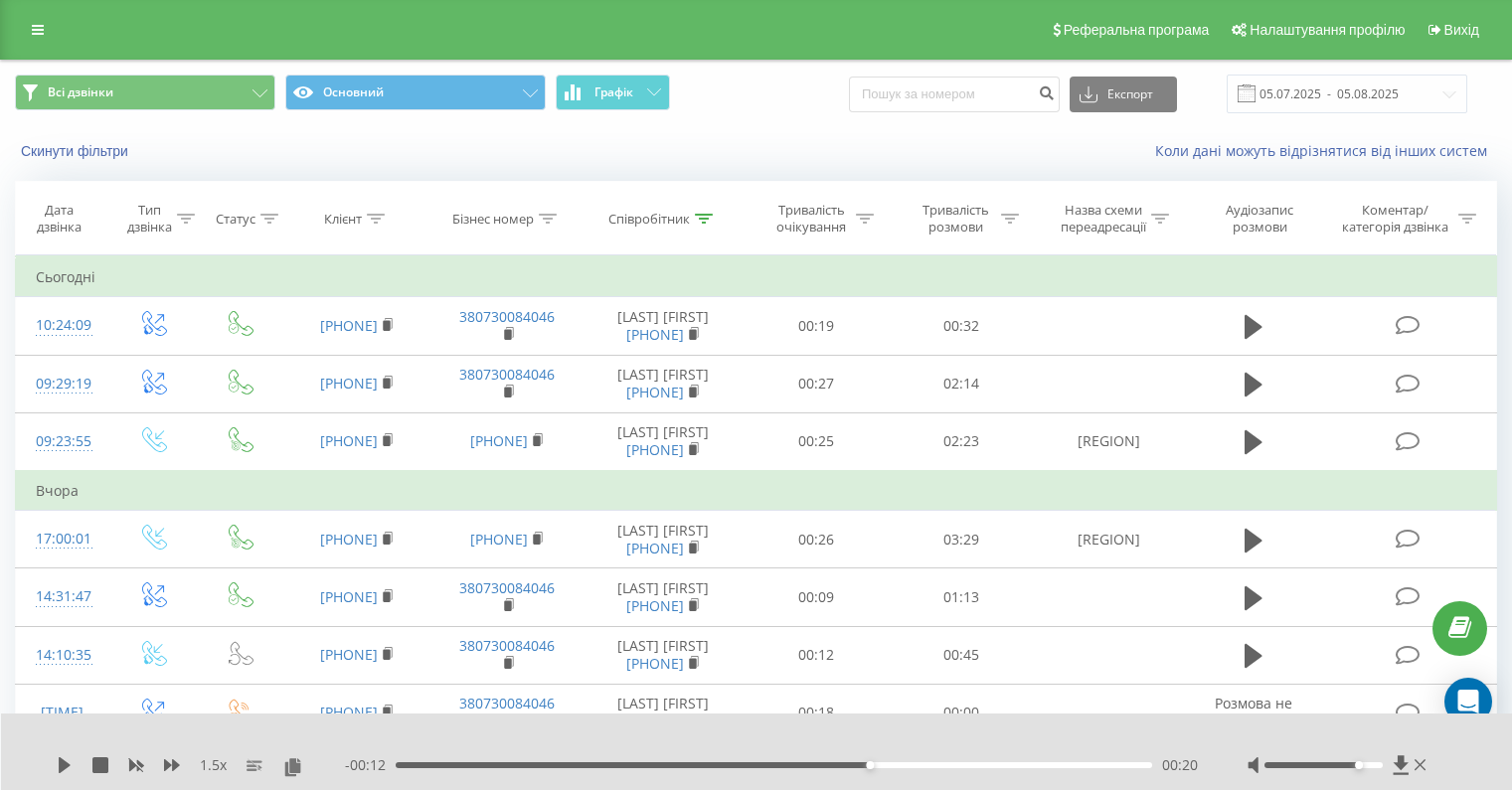 scroll, scrollTop: 0, scrollLeft: 0, axis: both 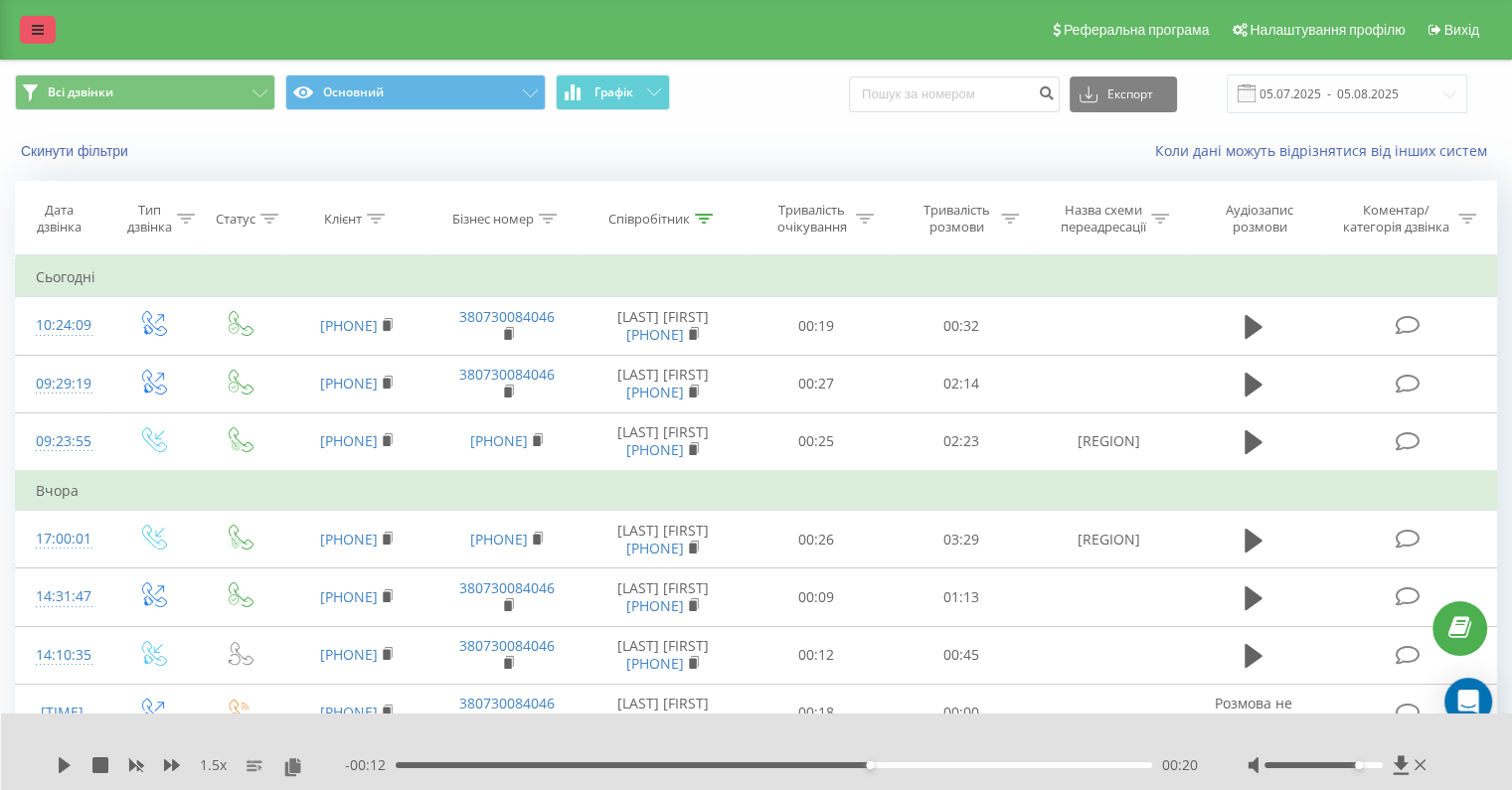 click at bounding box center [38, 30] 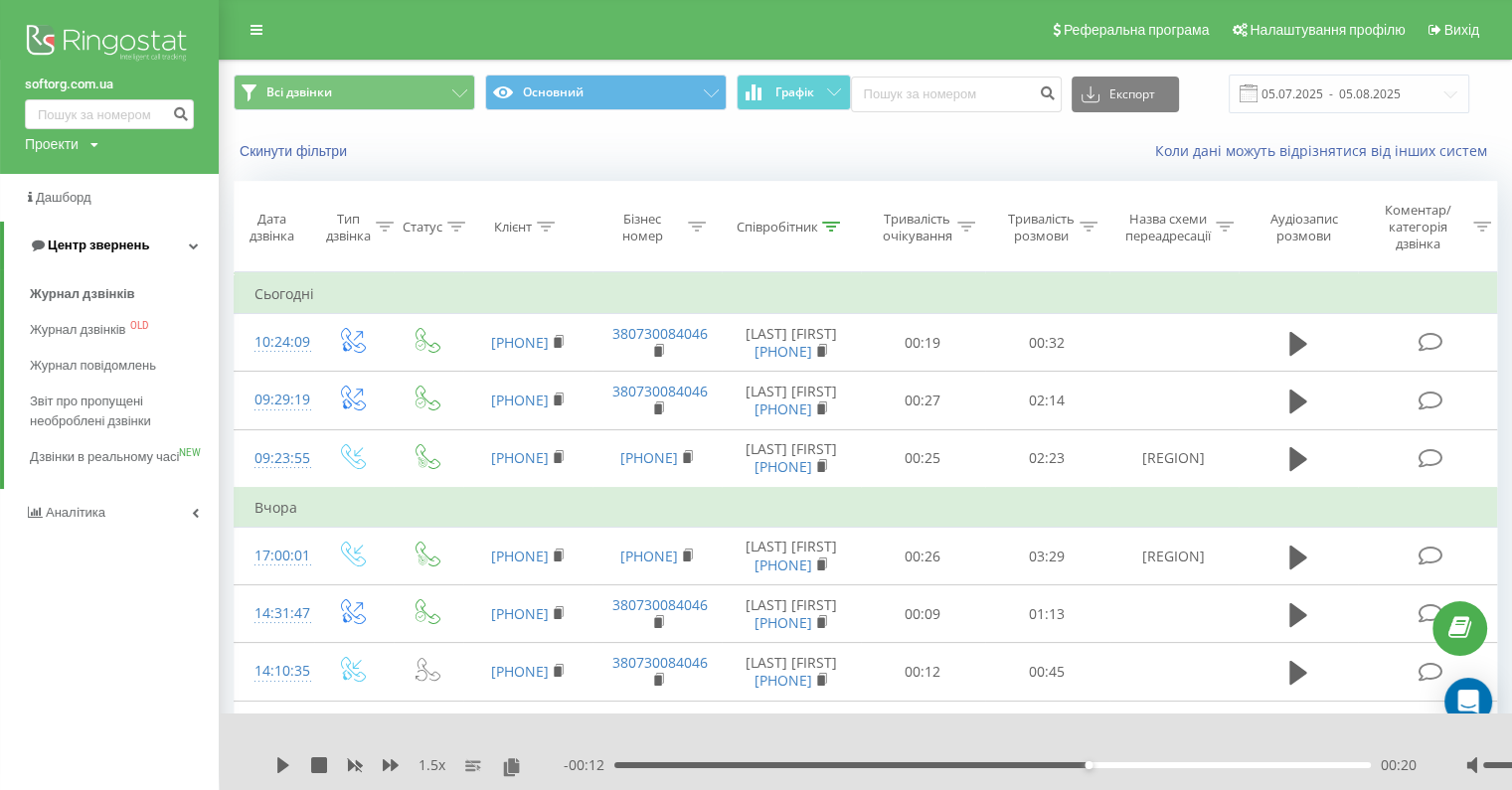 click on "Центр звернень" at bounding box center [98, 244] 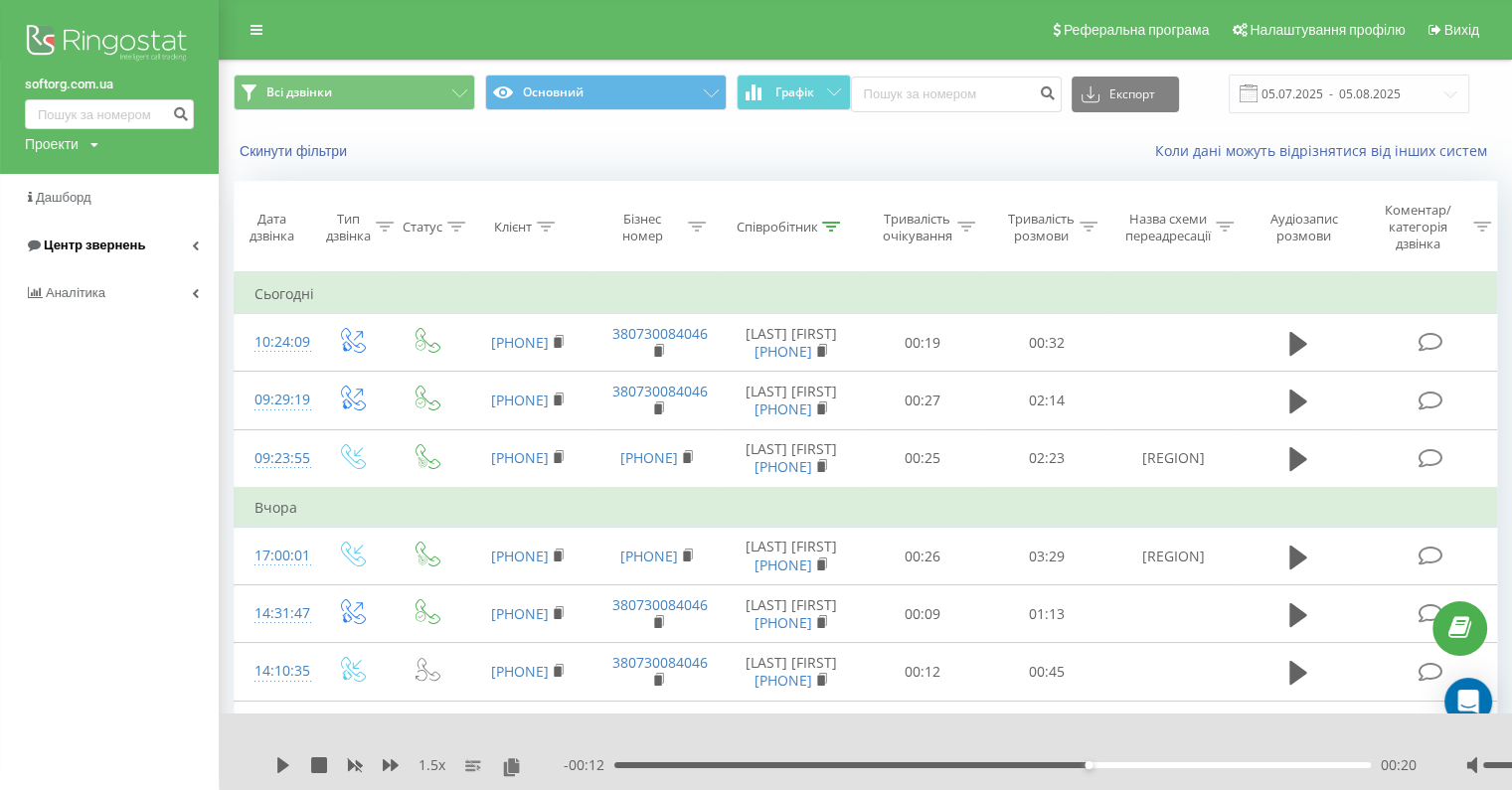 click on "Центр звернень" at bounding box center [94, 244] 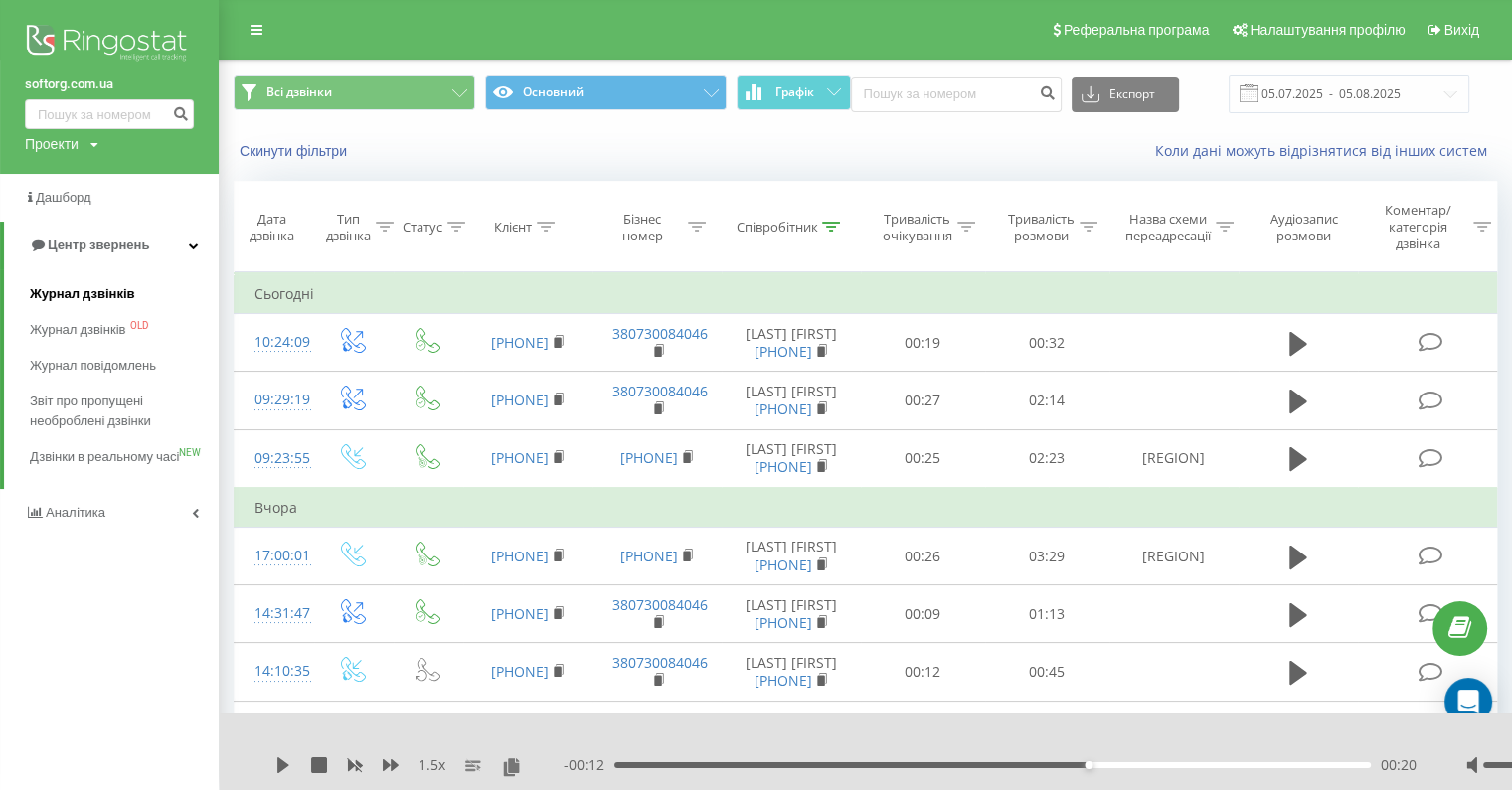 click on "Журнал дзвінків" at bounding box center [83, 294] 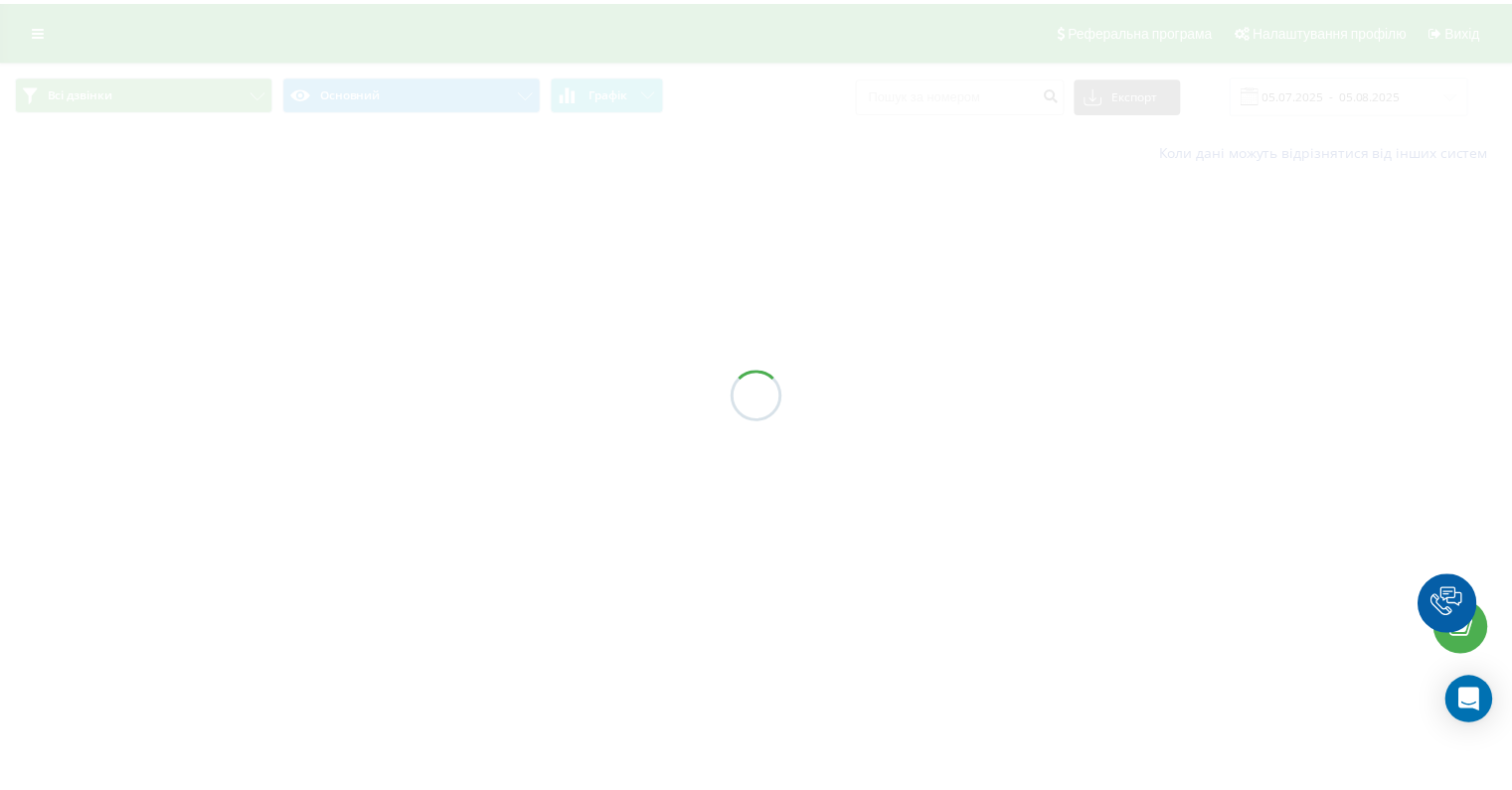 scroll, scrollTop: 0, scrollLeft: 0, axis: both 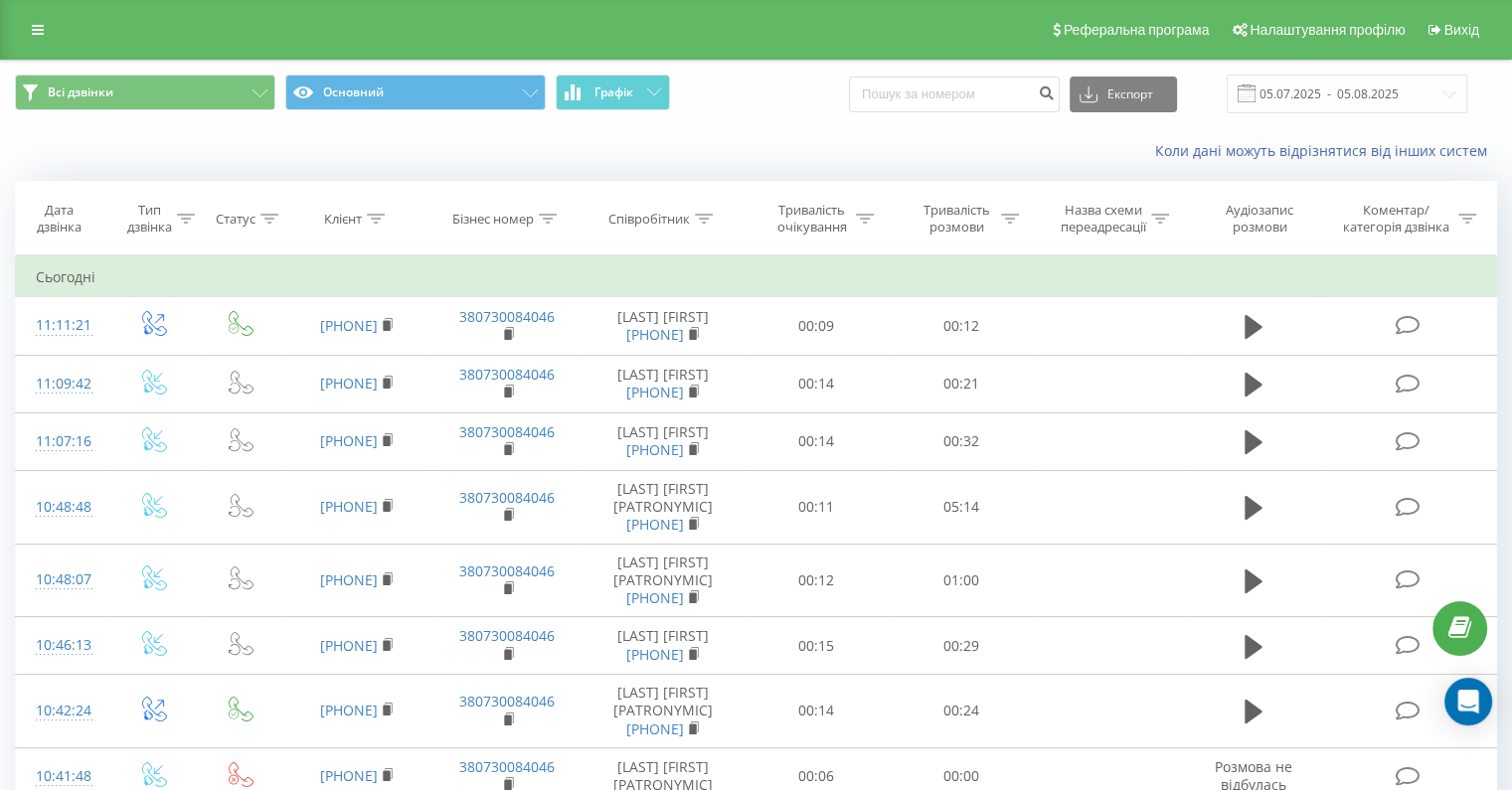 click on "Тривалість очікування" at bounding box center (812, 219) 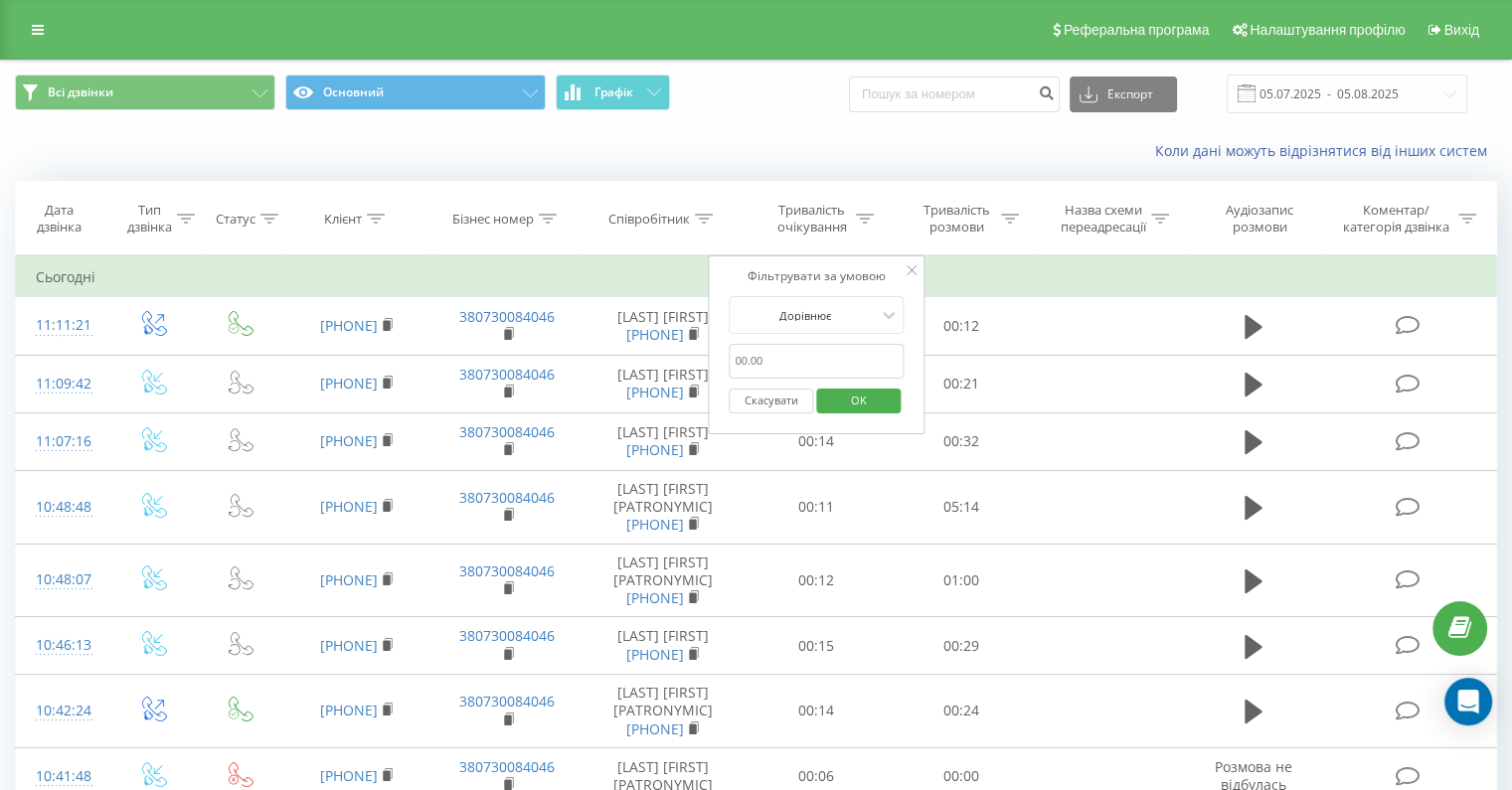click on "Співробітник" at bounding box center [649, 219] 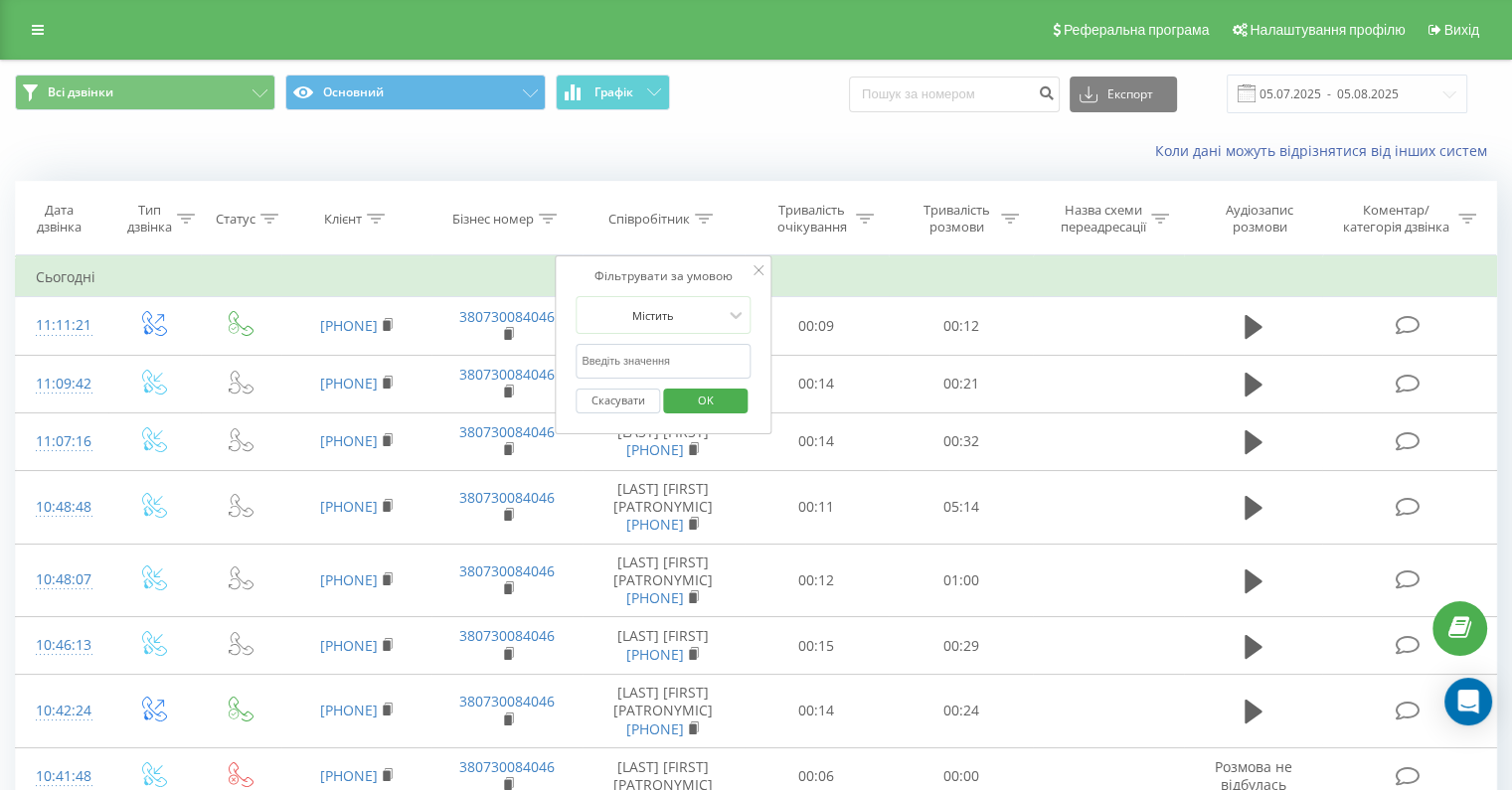 click at bounding box center [663, 361] 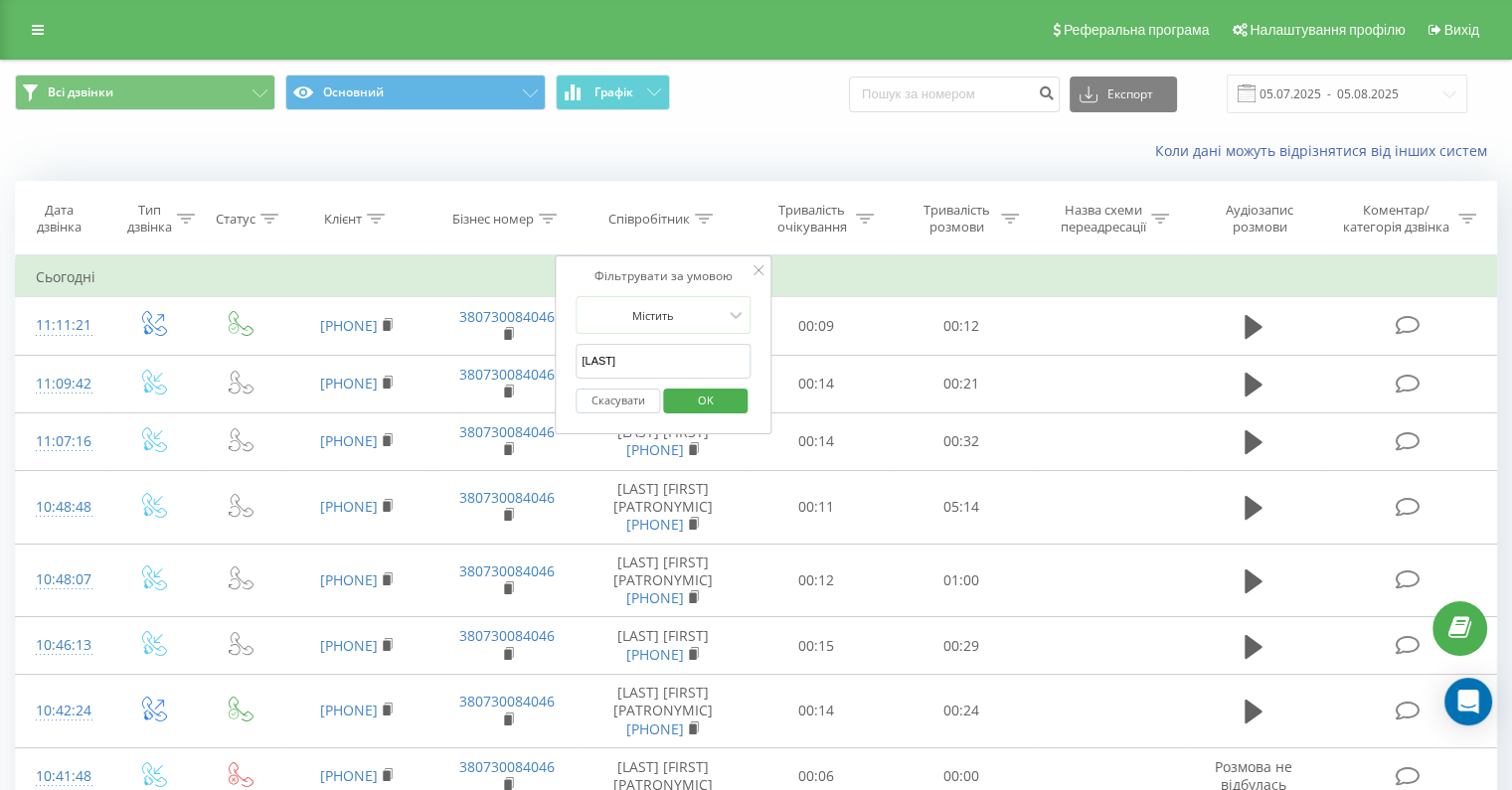 click on "OK" at bounding box center (706, 399) 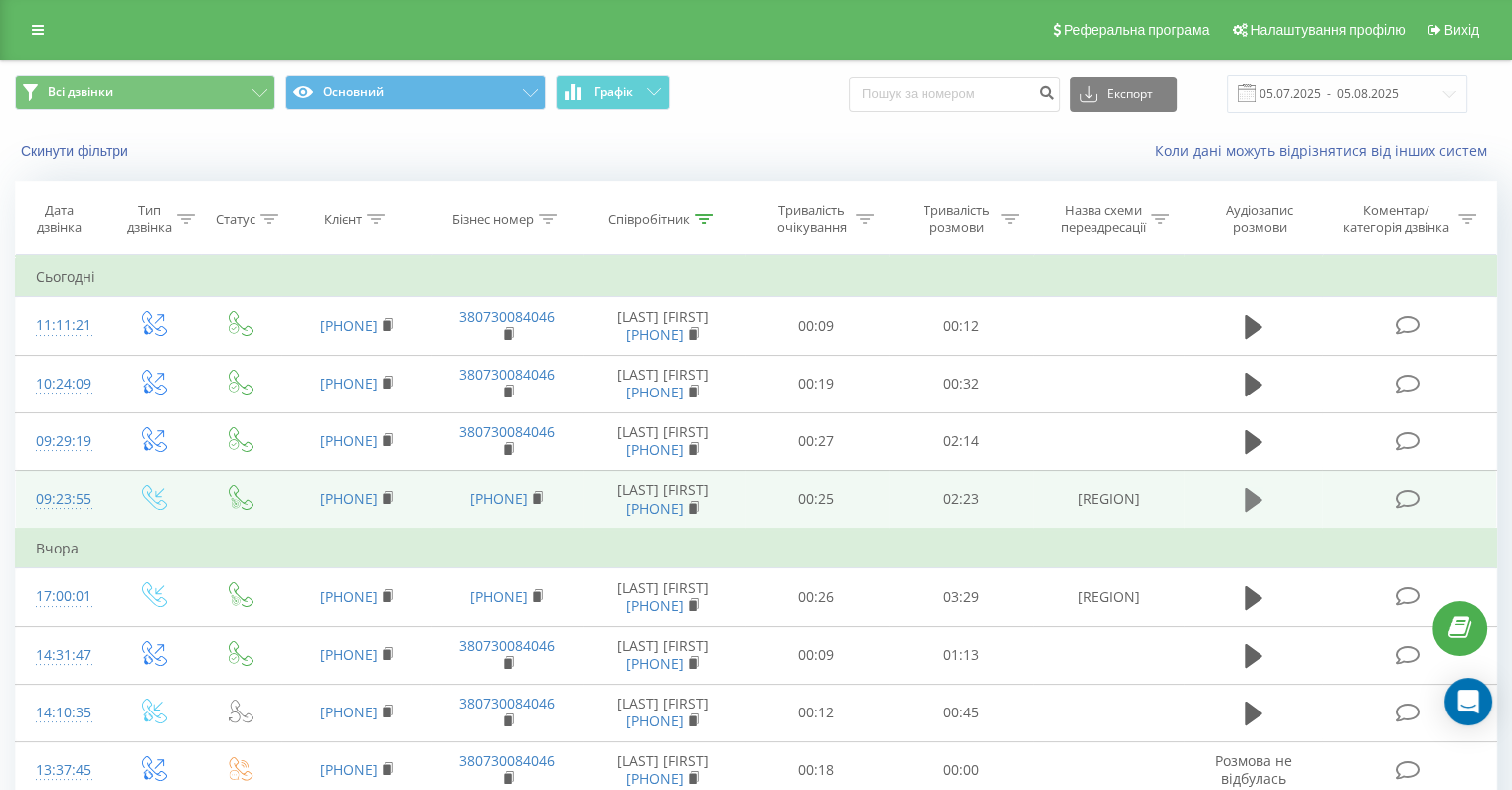 click 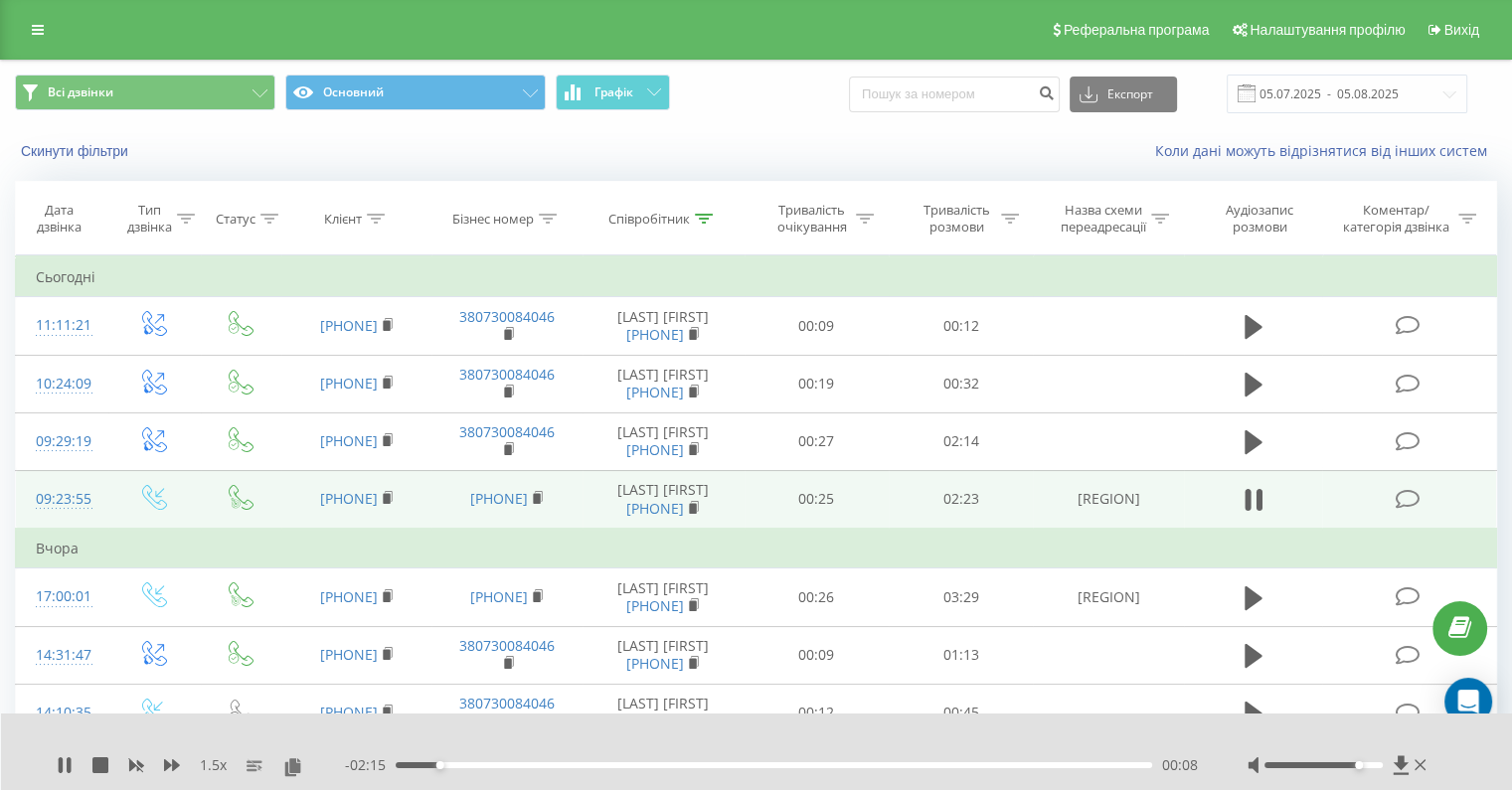 click on "00:08" at bounding box center [773, 765] 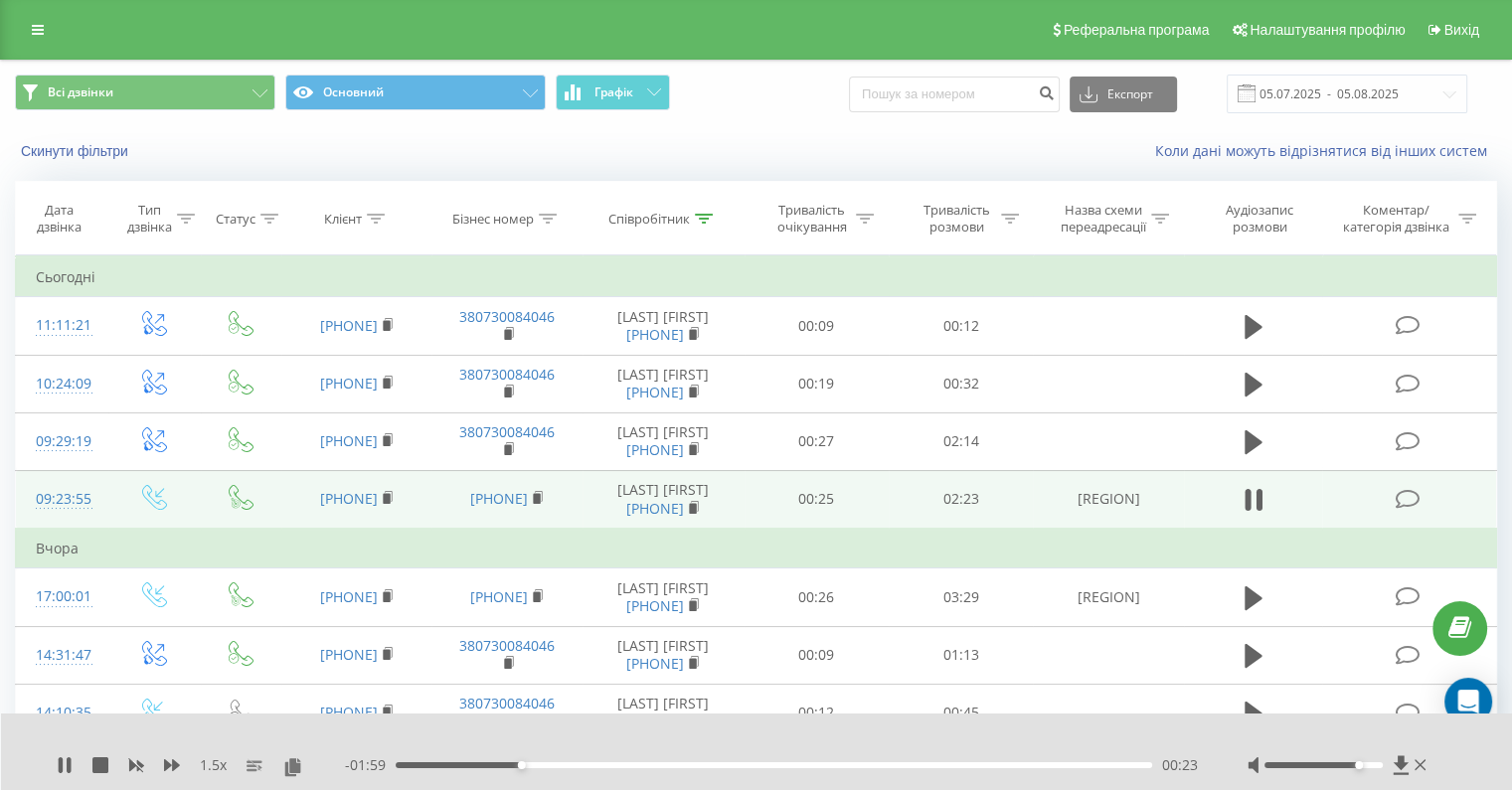 click on "00:23" at bounding box center (773, 765) 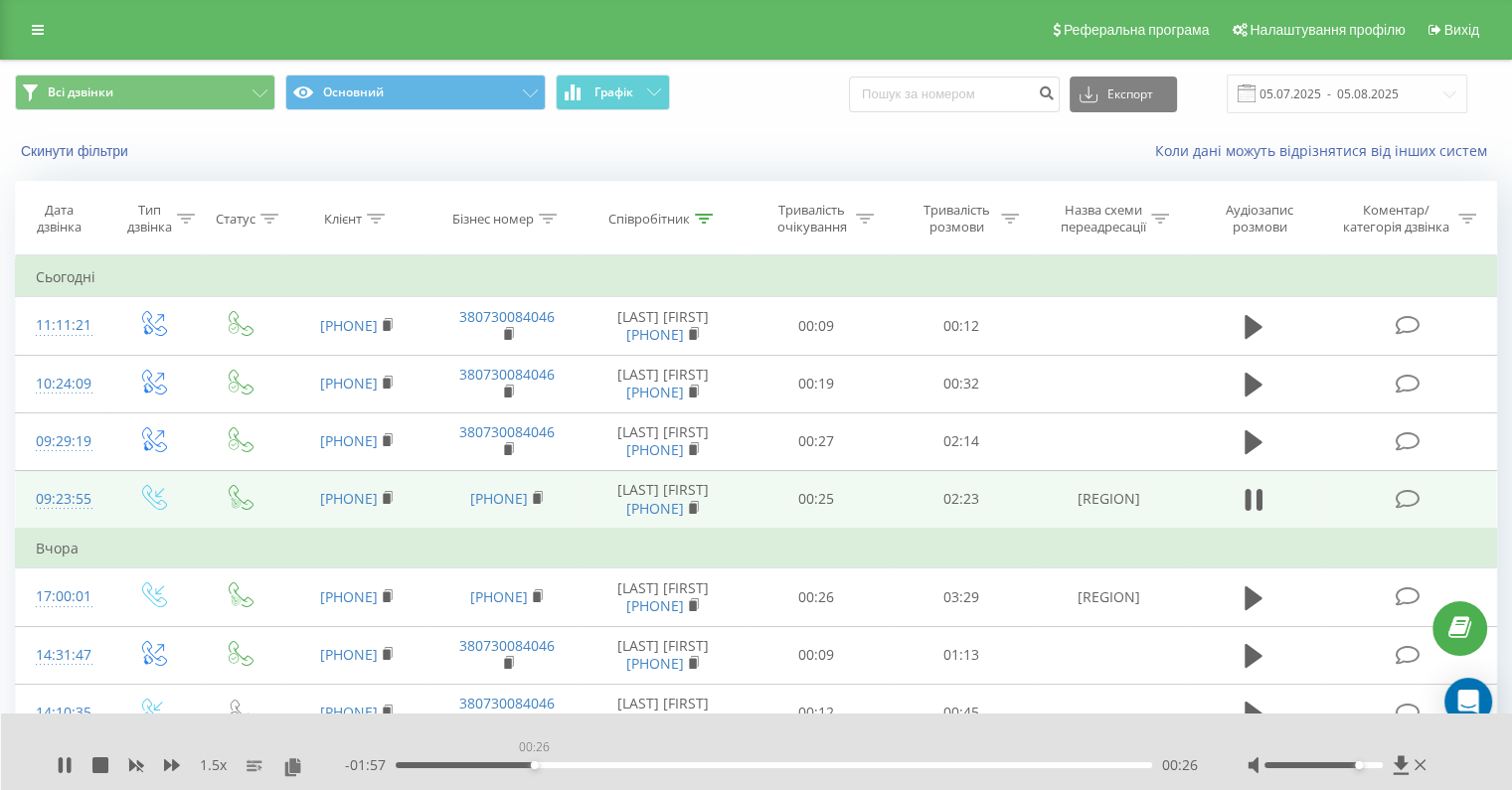 click on "00:26" at bounding box center [773, 765] 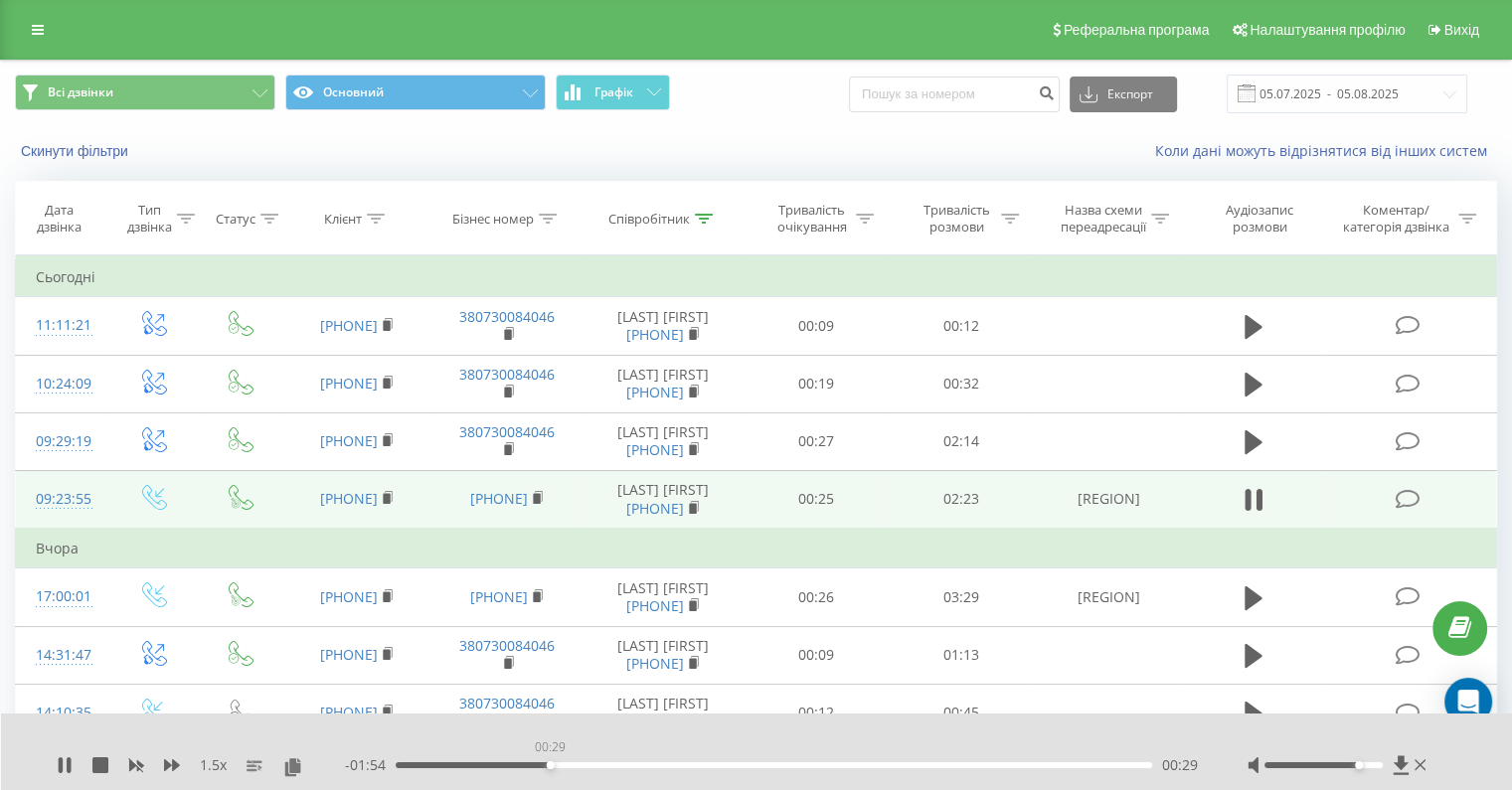 click on "00:29" at bounding box center [773, 765] 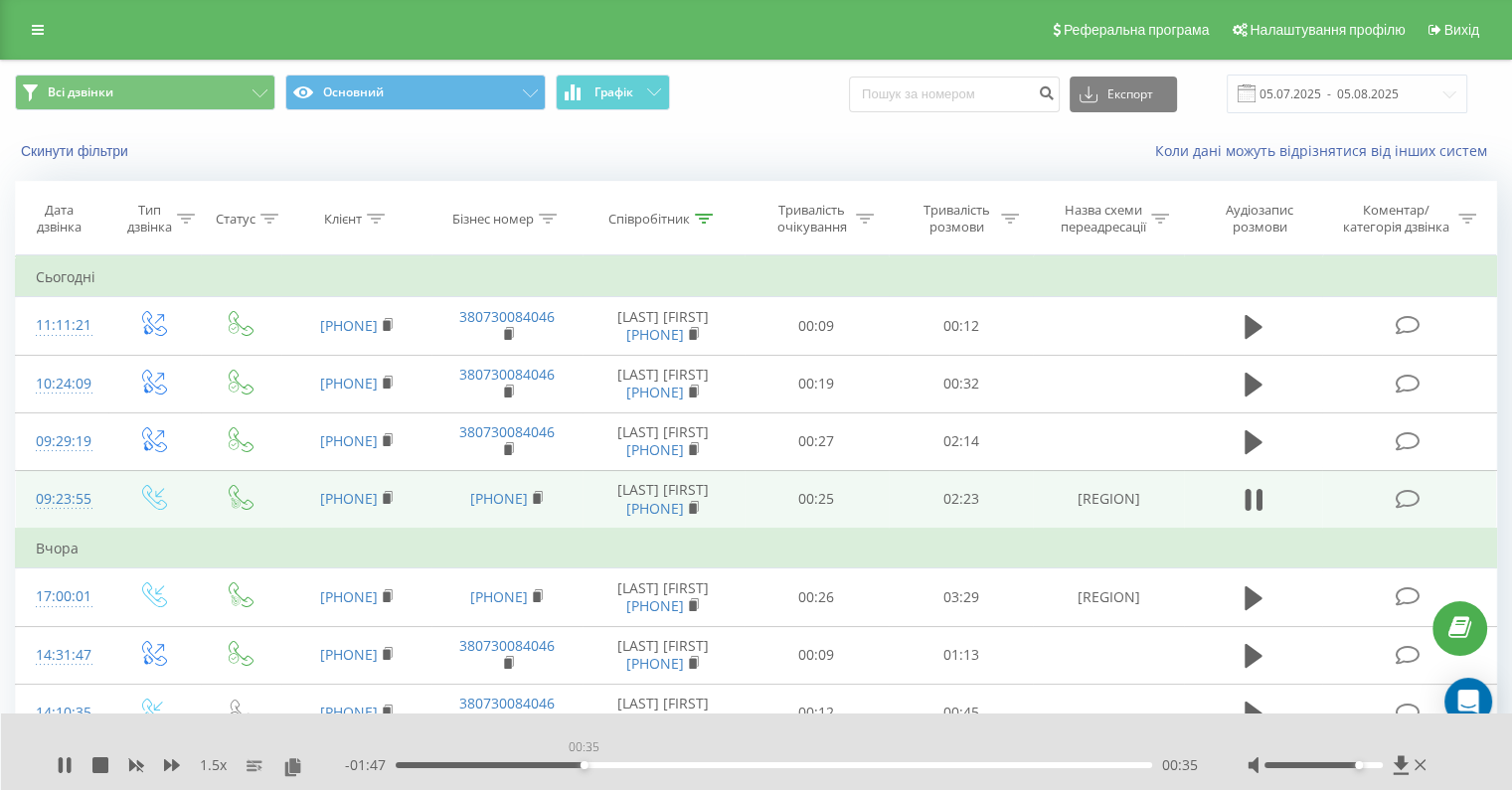click on "00:35" at bounding box center (773, 765) 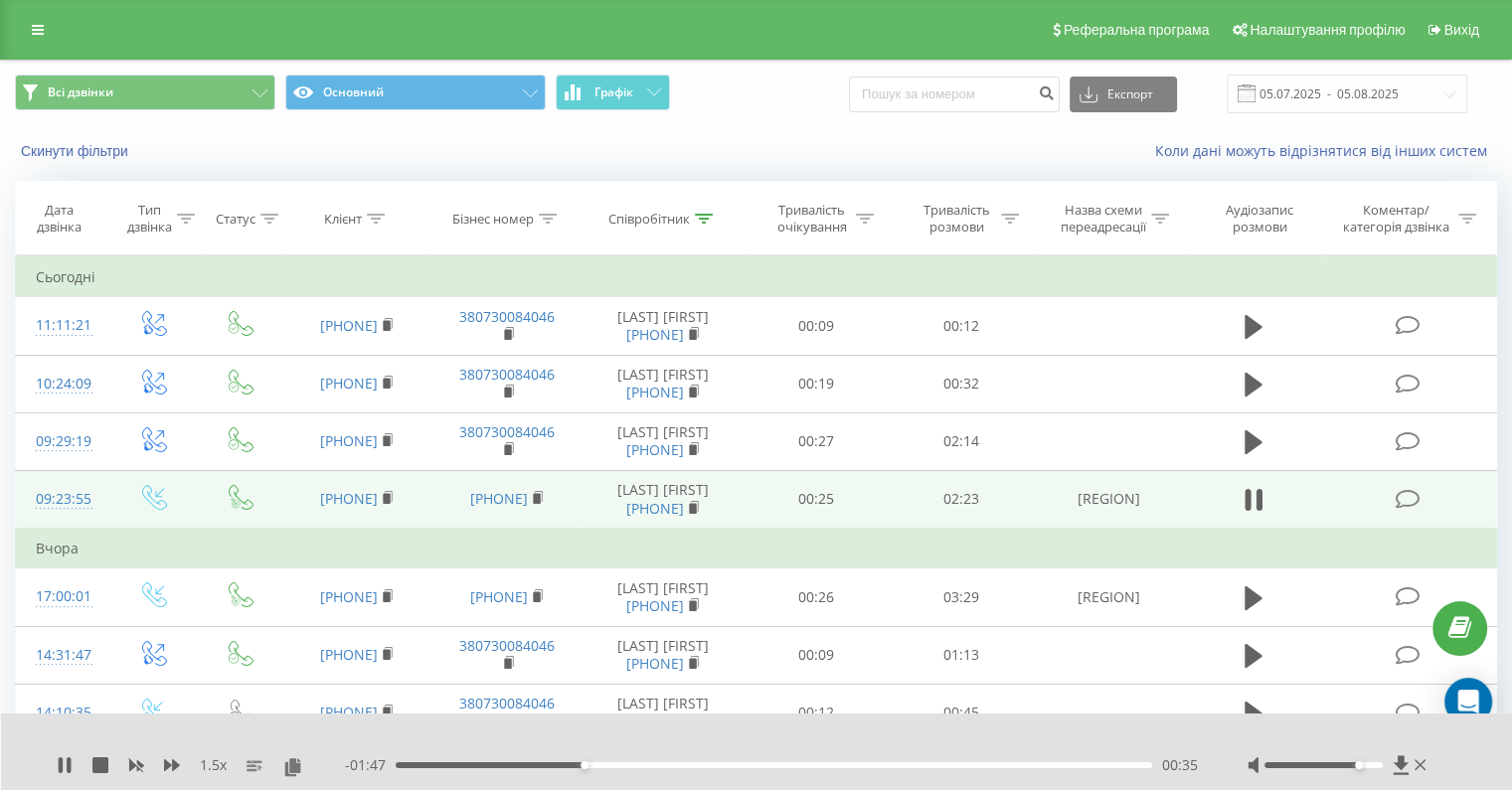 click on "00:35" at bounding box center (773, 765) 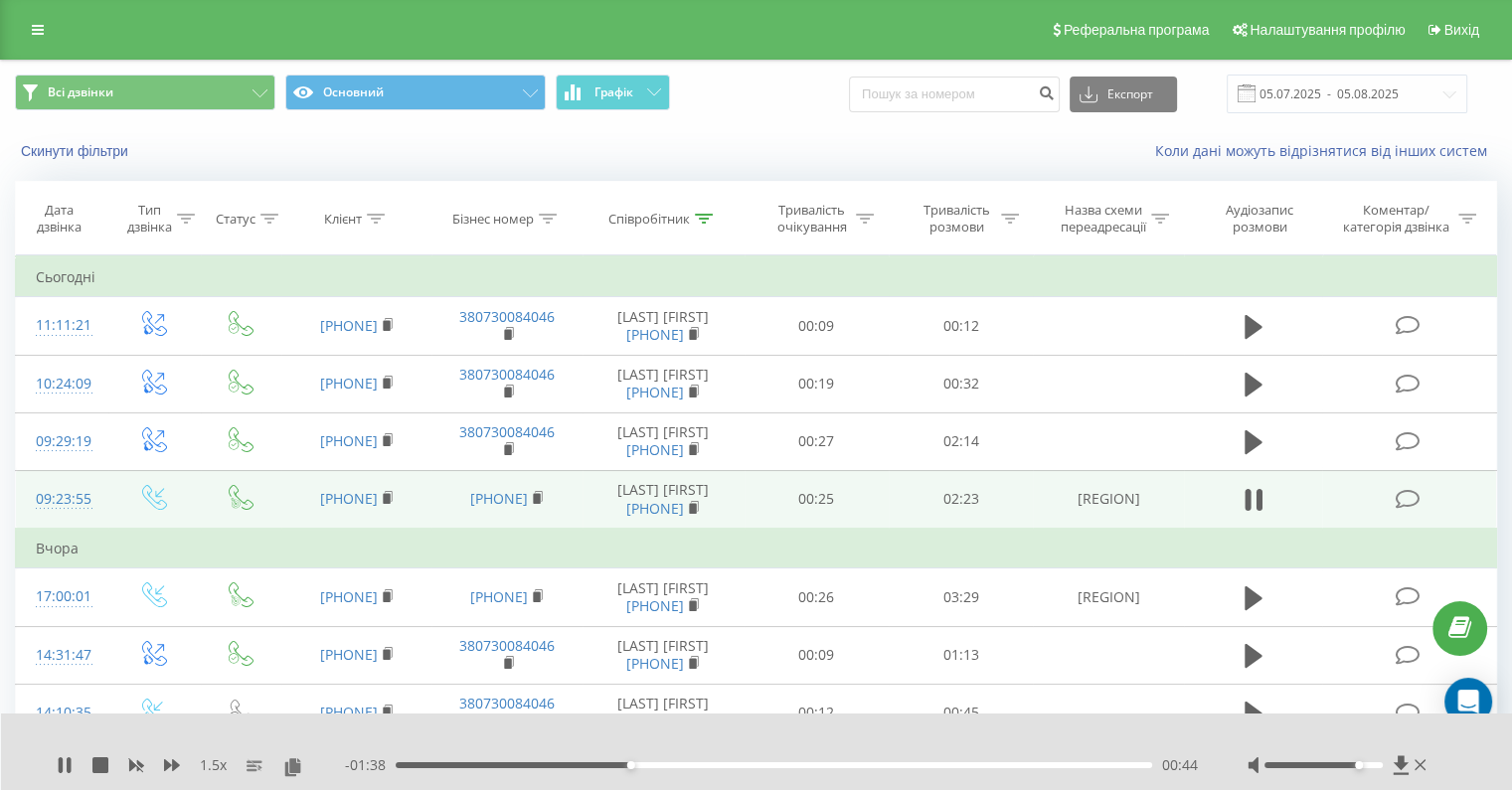 click on "00:44" at bounding box center [773, 765] 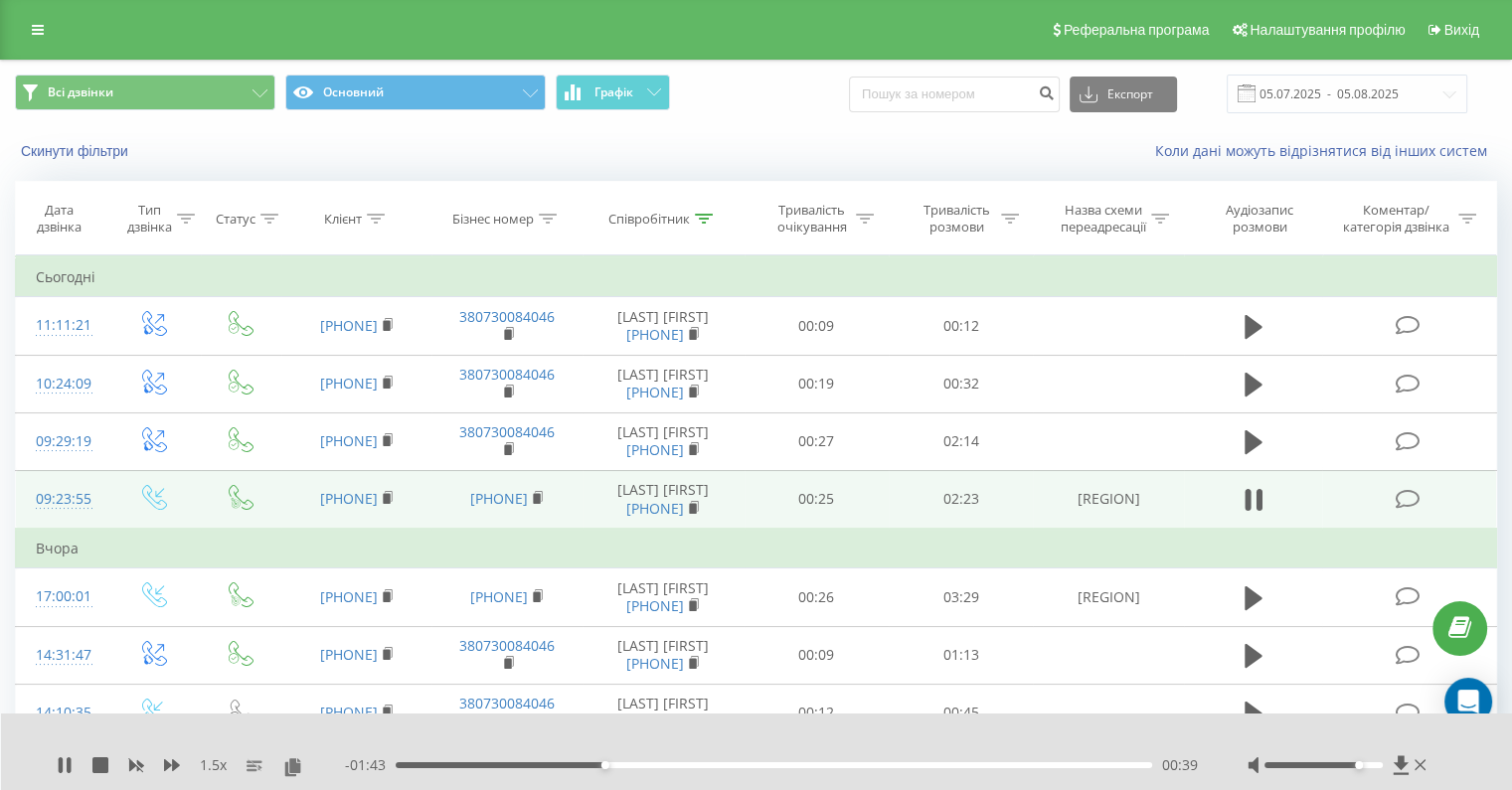 click on "00:39" at bounding box center [773, 765] 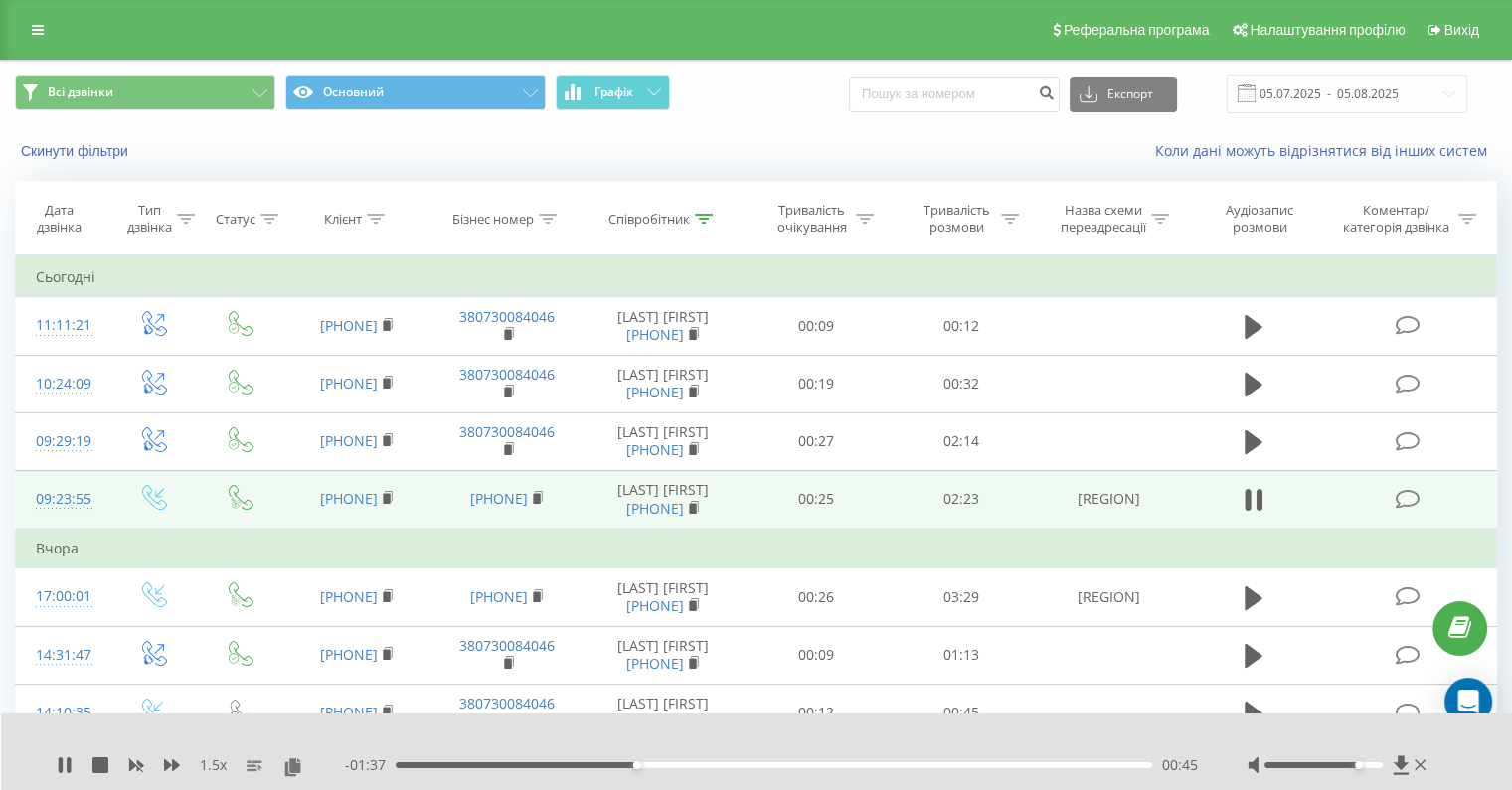 click on "00:45" at bounding box center (773, 765) 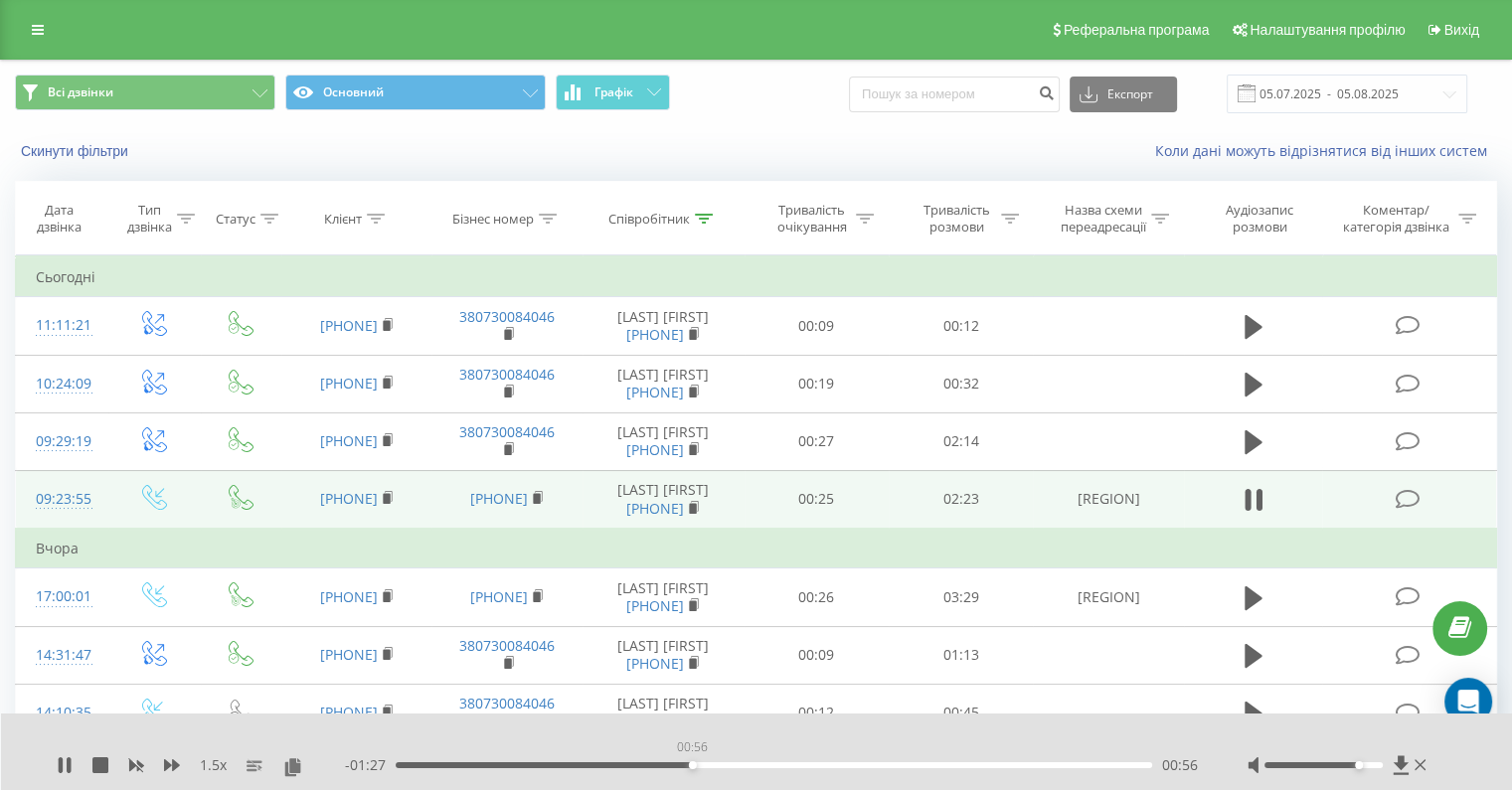 click on "00:56" at bounding box center [773, 765] 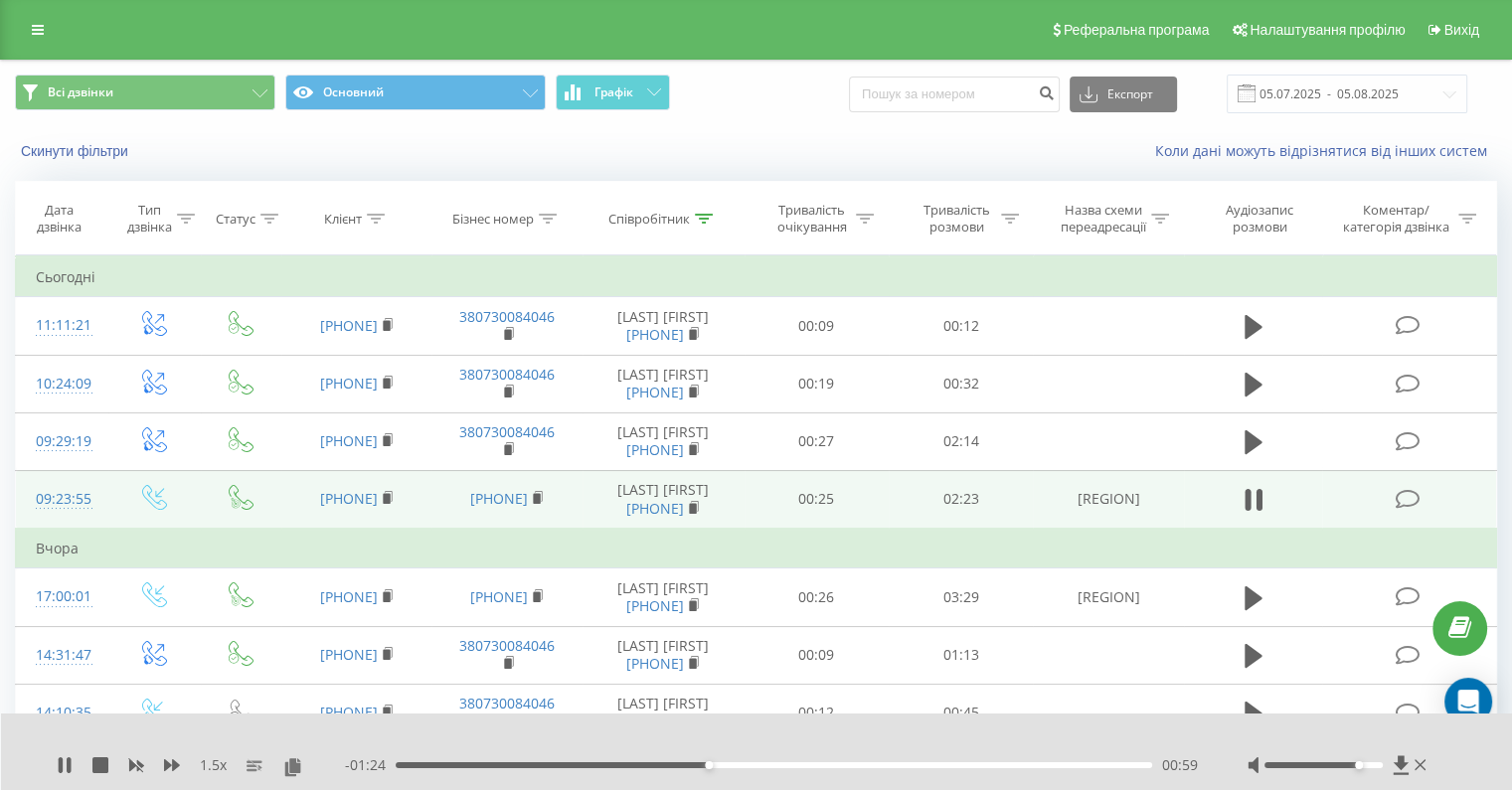 click on "00:59" at bounding box center (709, 765) 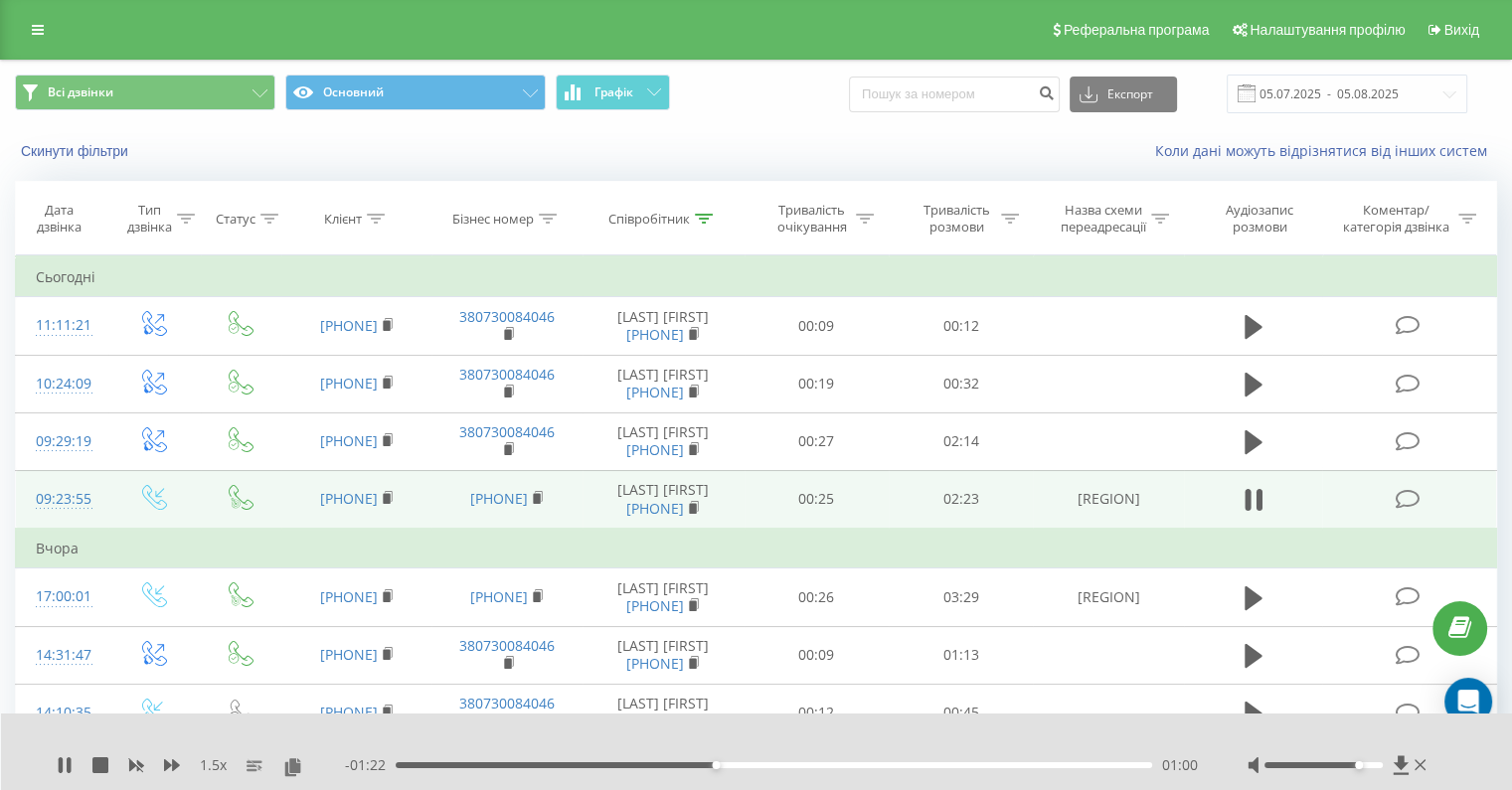 click on "01:00" at bounding box center (773, 765) 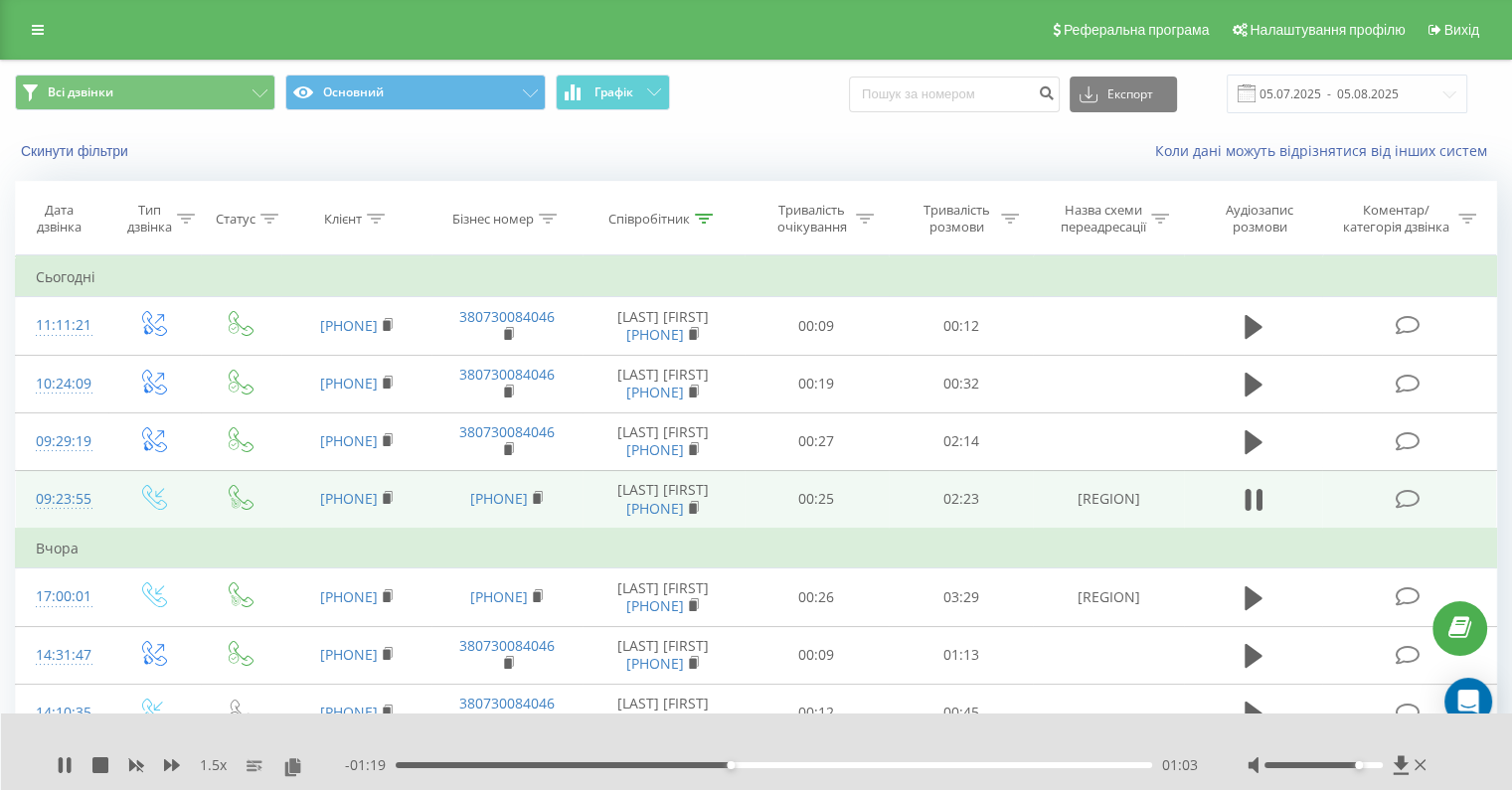 click on "01:03" at bounding box center (773, 765) 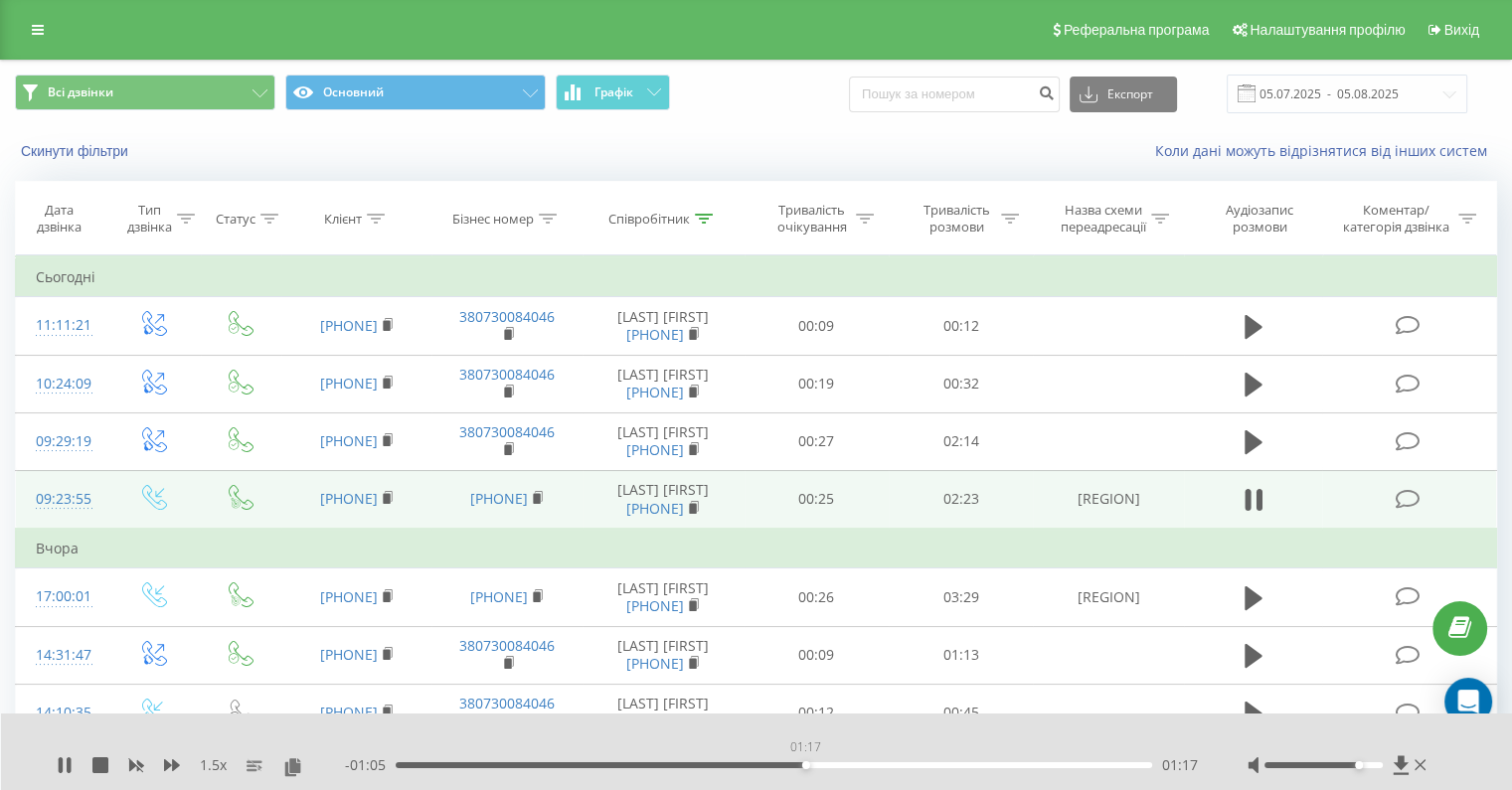 click on "01:17" at bounding box center (773, 765) 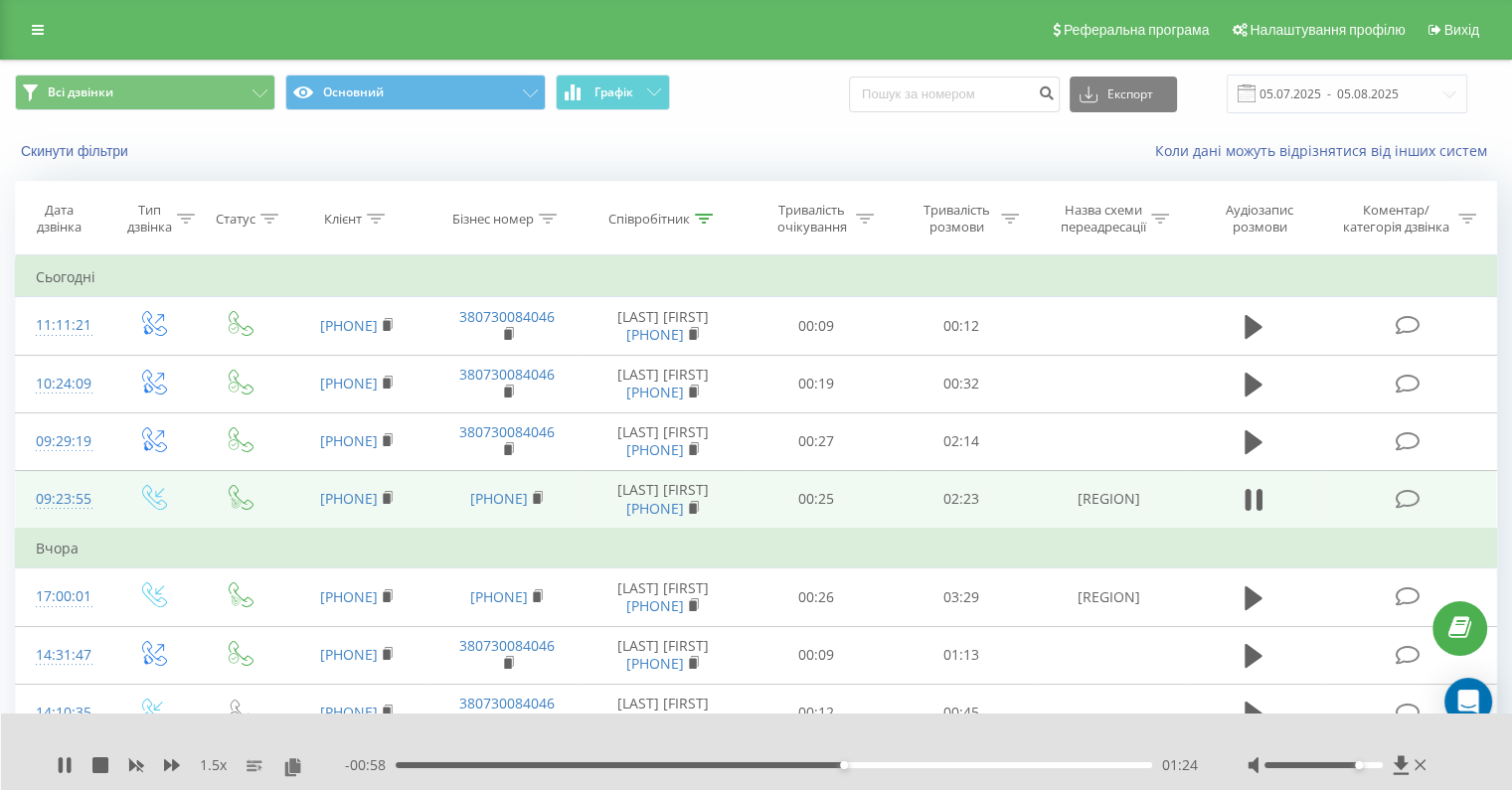 click on "01:24" at bounding box center [773, 765] 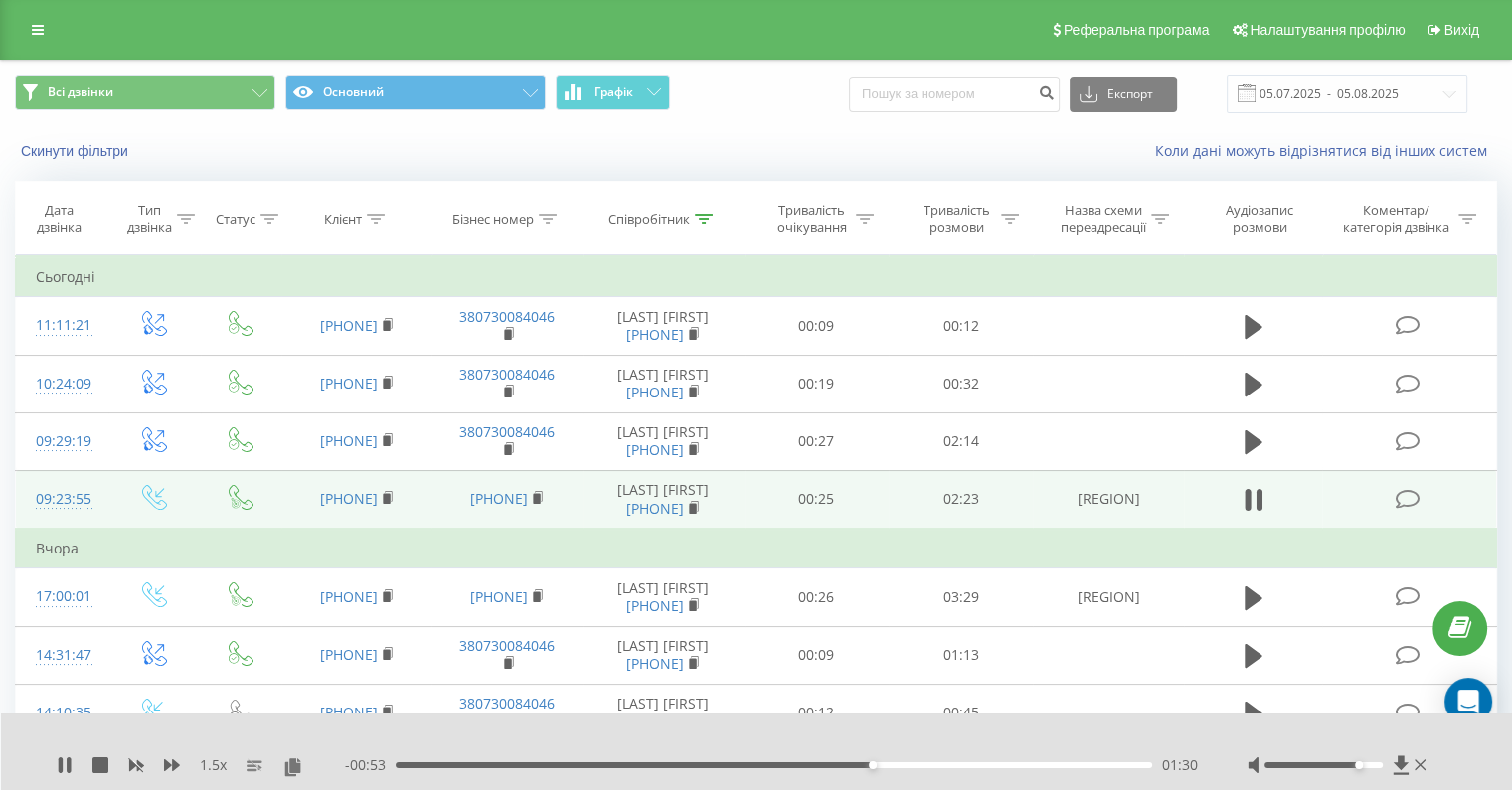 click on "01:30" at bounding box center [773, 765] 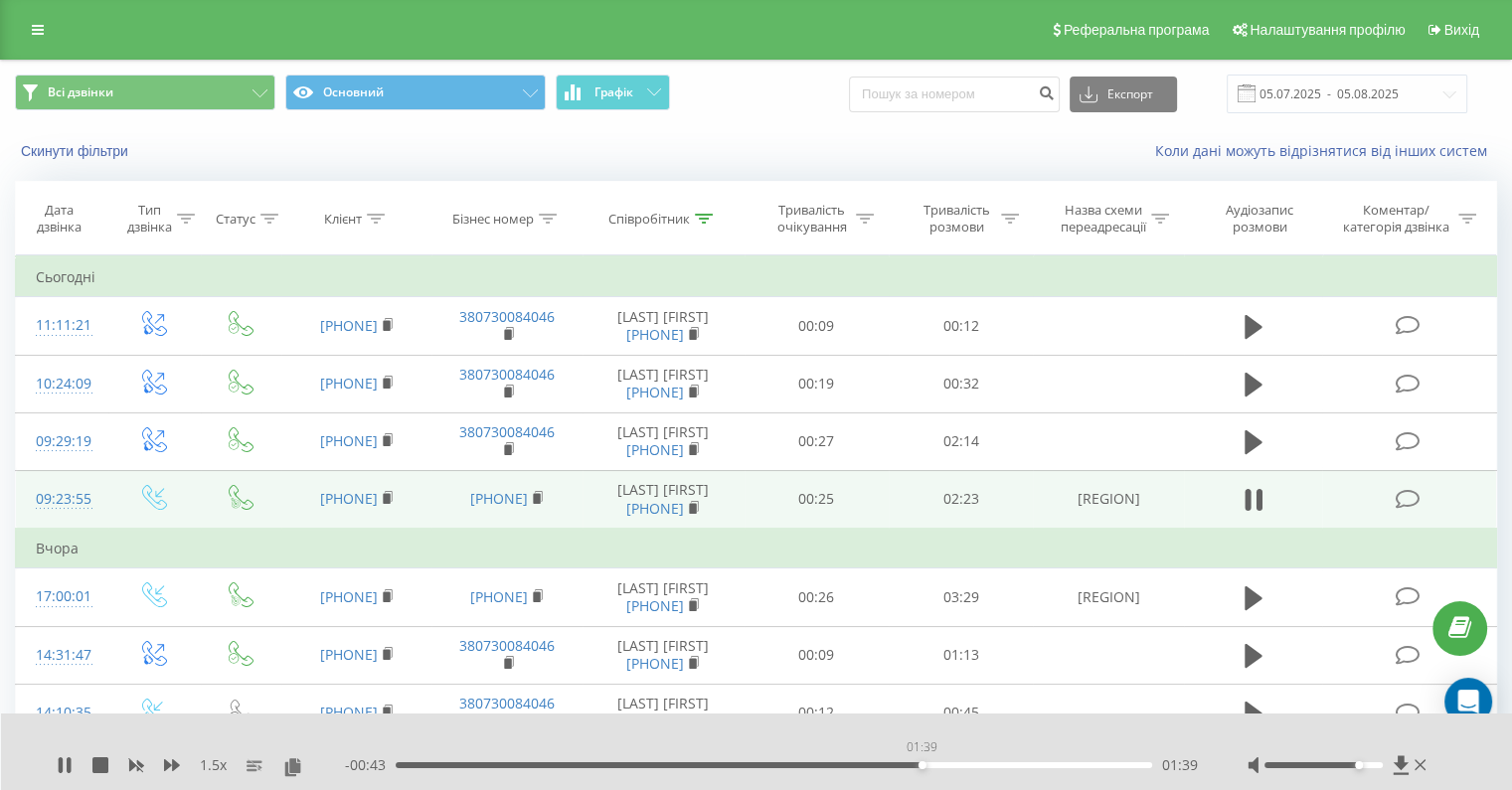 click on "01:39" at bounding box center (773, 765) 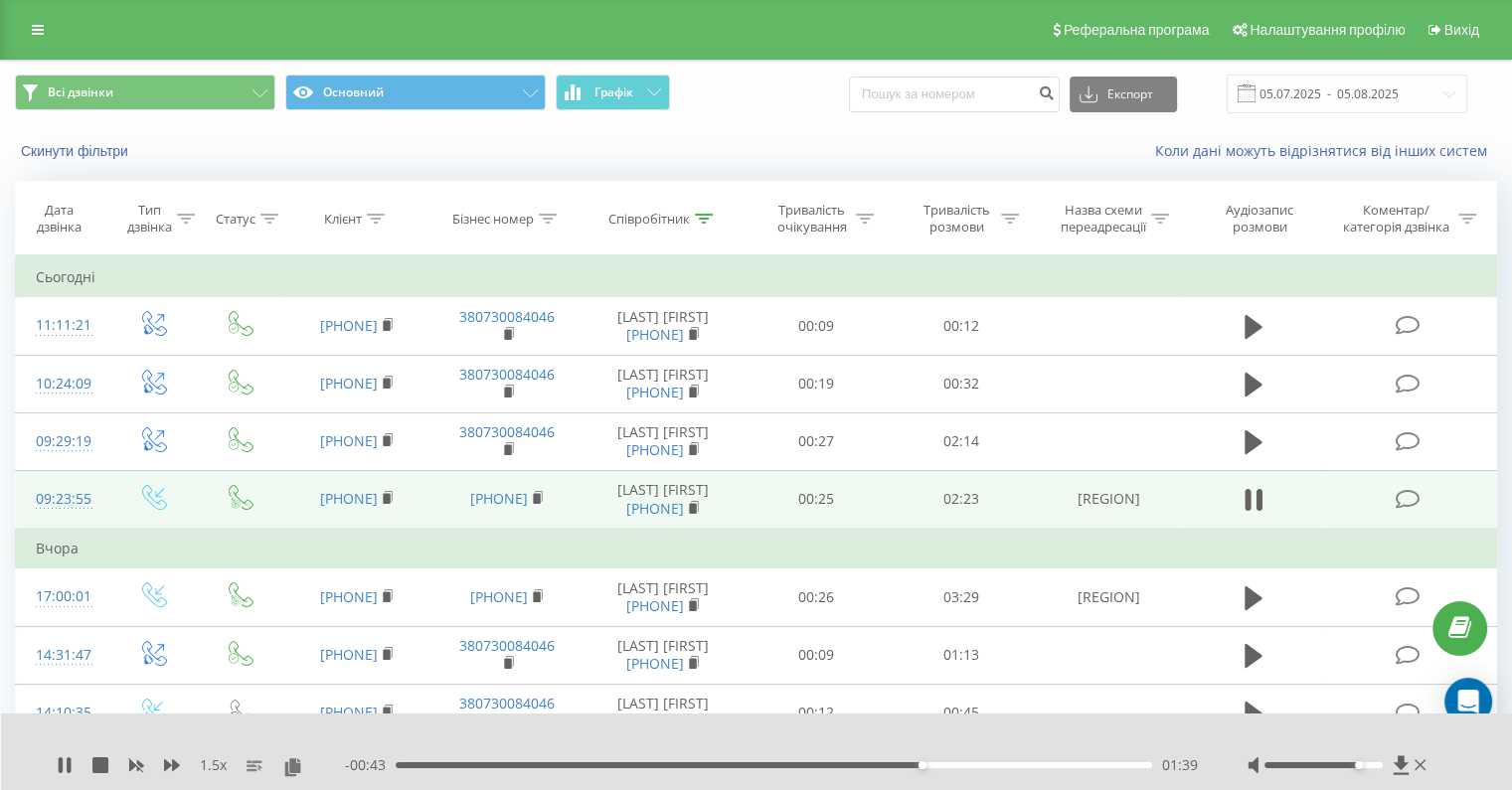 click on "01:39" at bounding box center (773, 765) 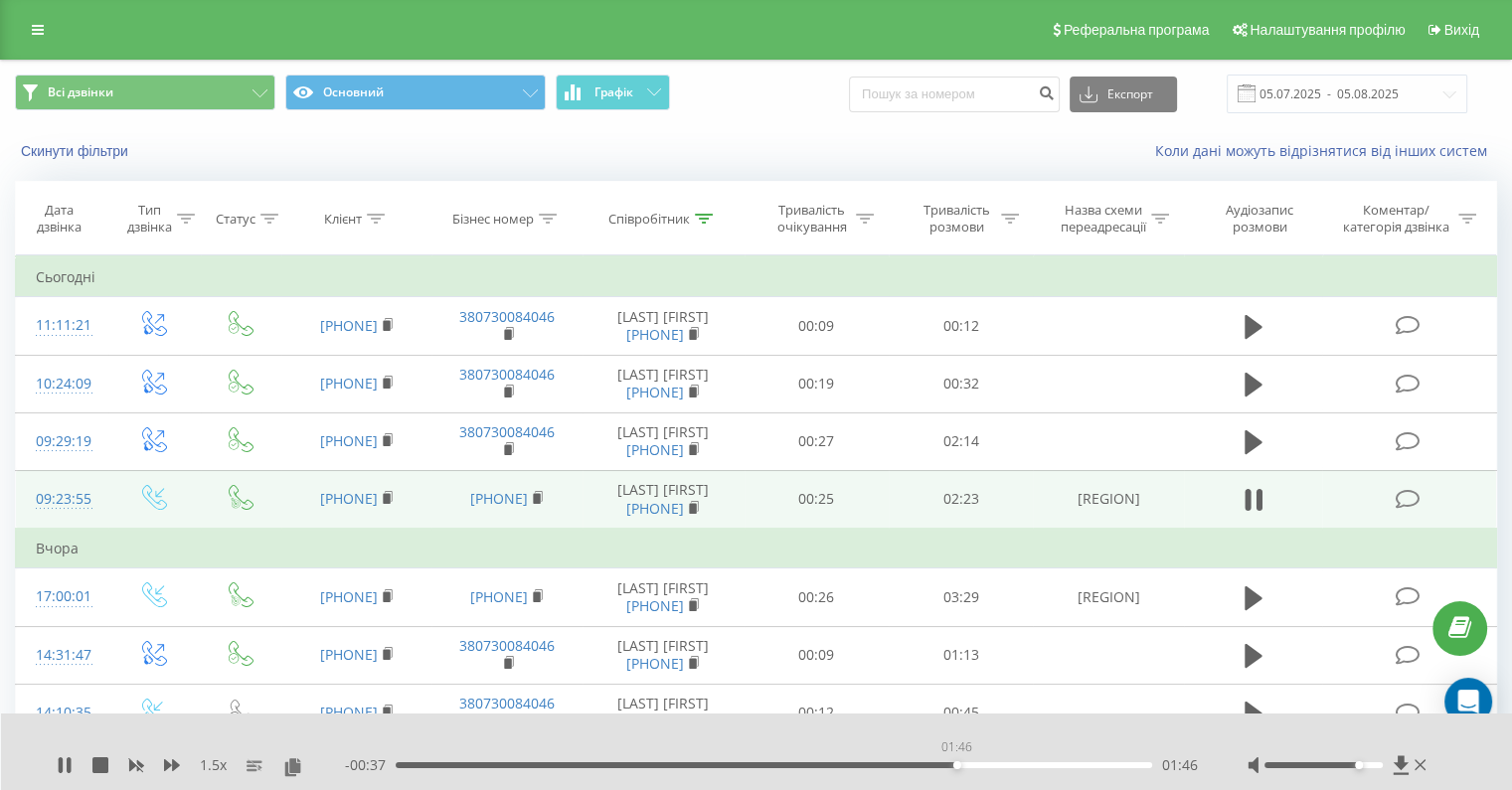 click on "01:46" at bounding box center (773, 765) 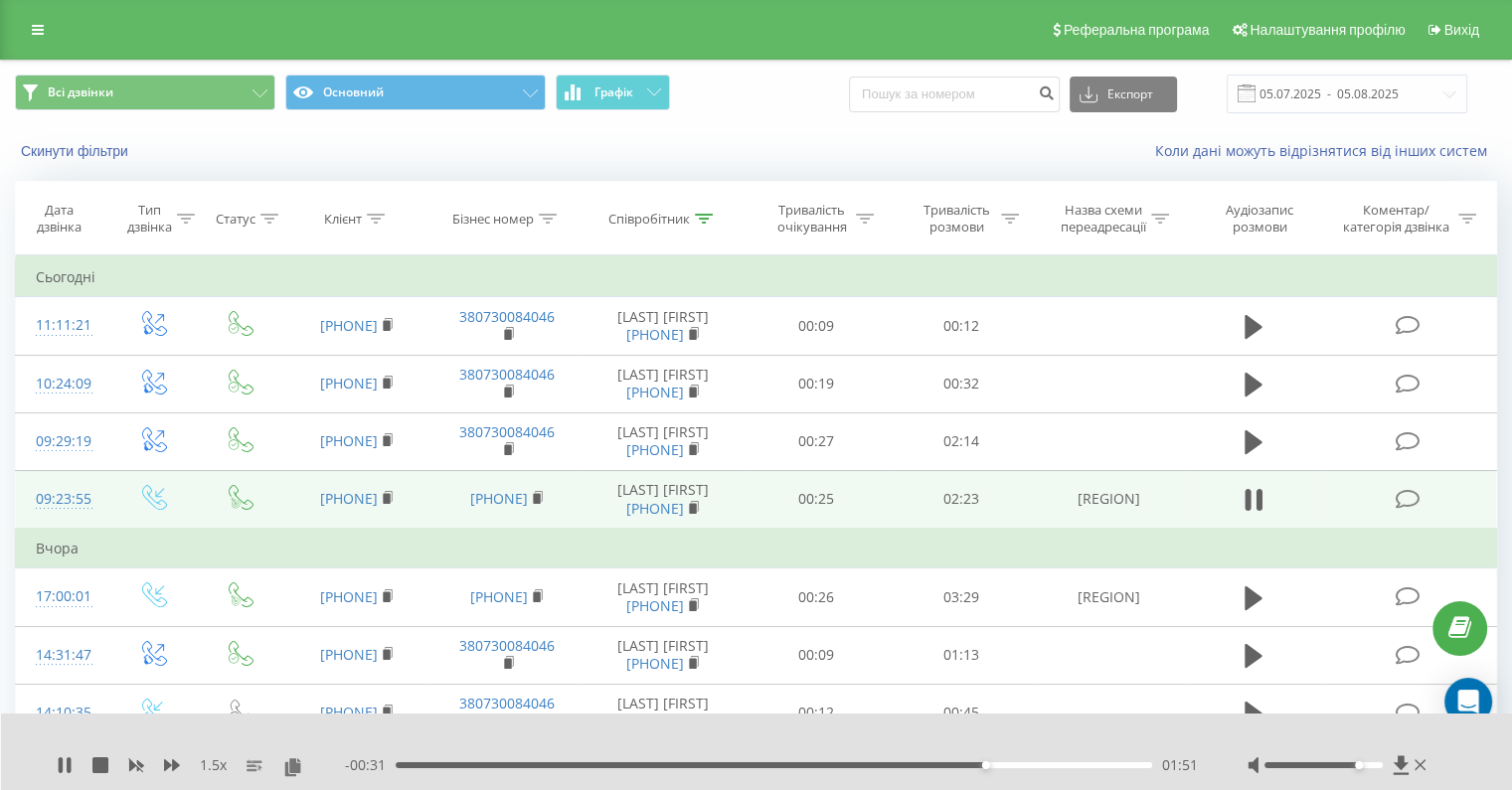 click on "01:51" at bounding box center (773, 765) 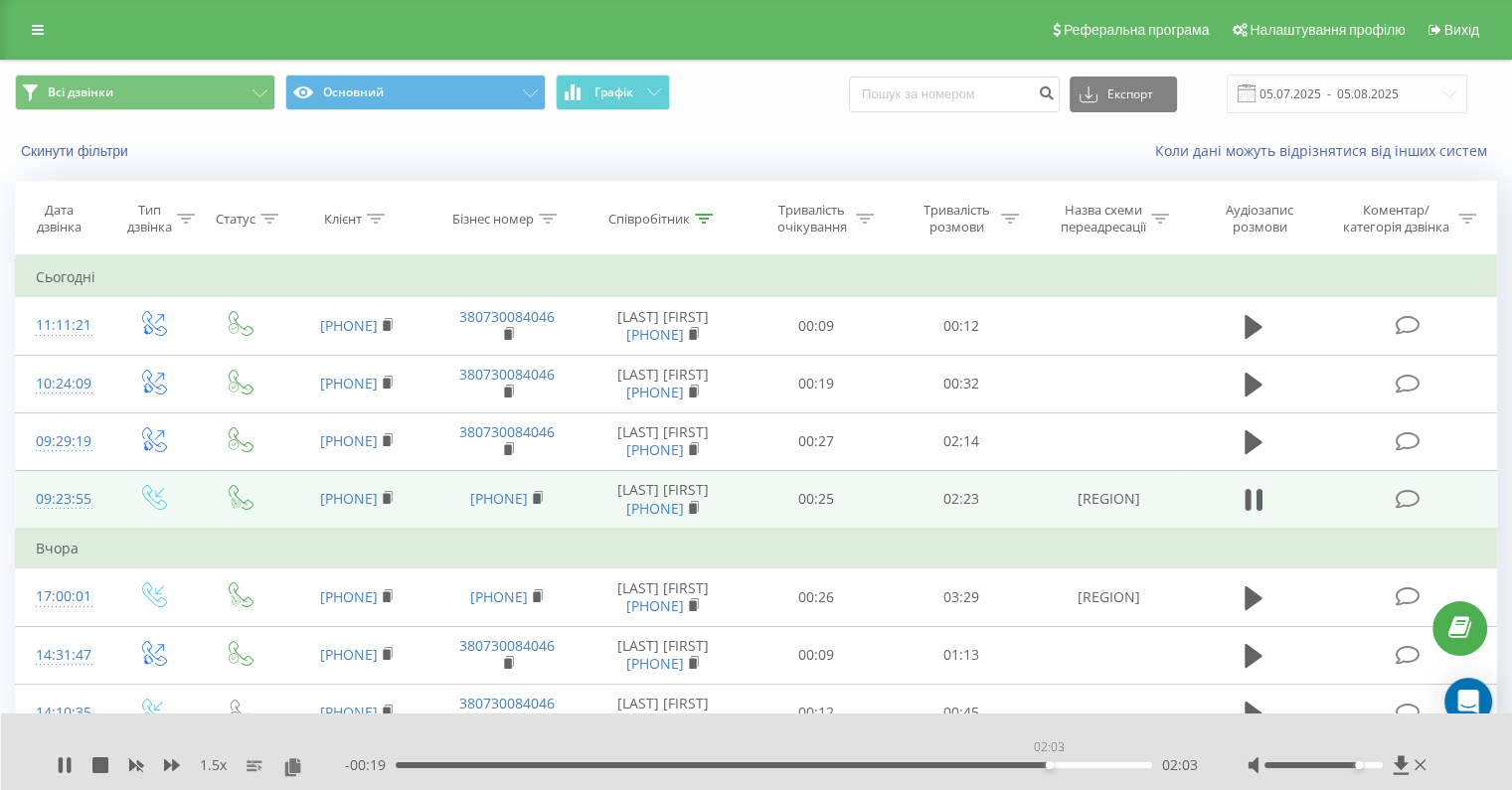 click on "02:03" at bounding box center [773, 765] 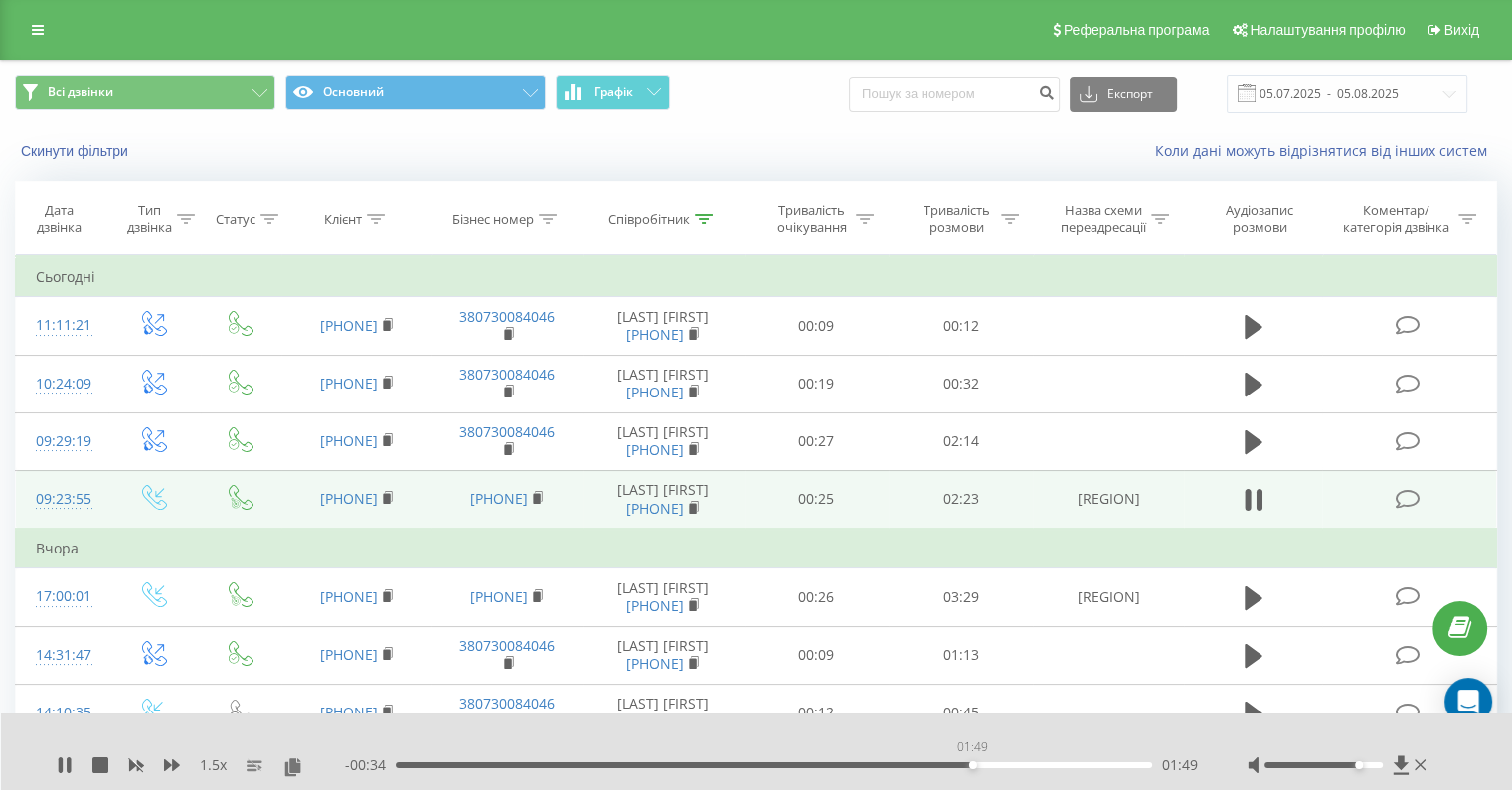 click on "01:49" at bounding box center (773, 765) 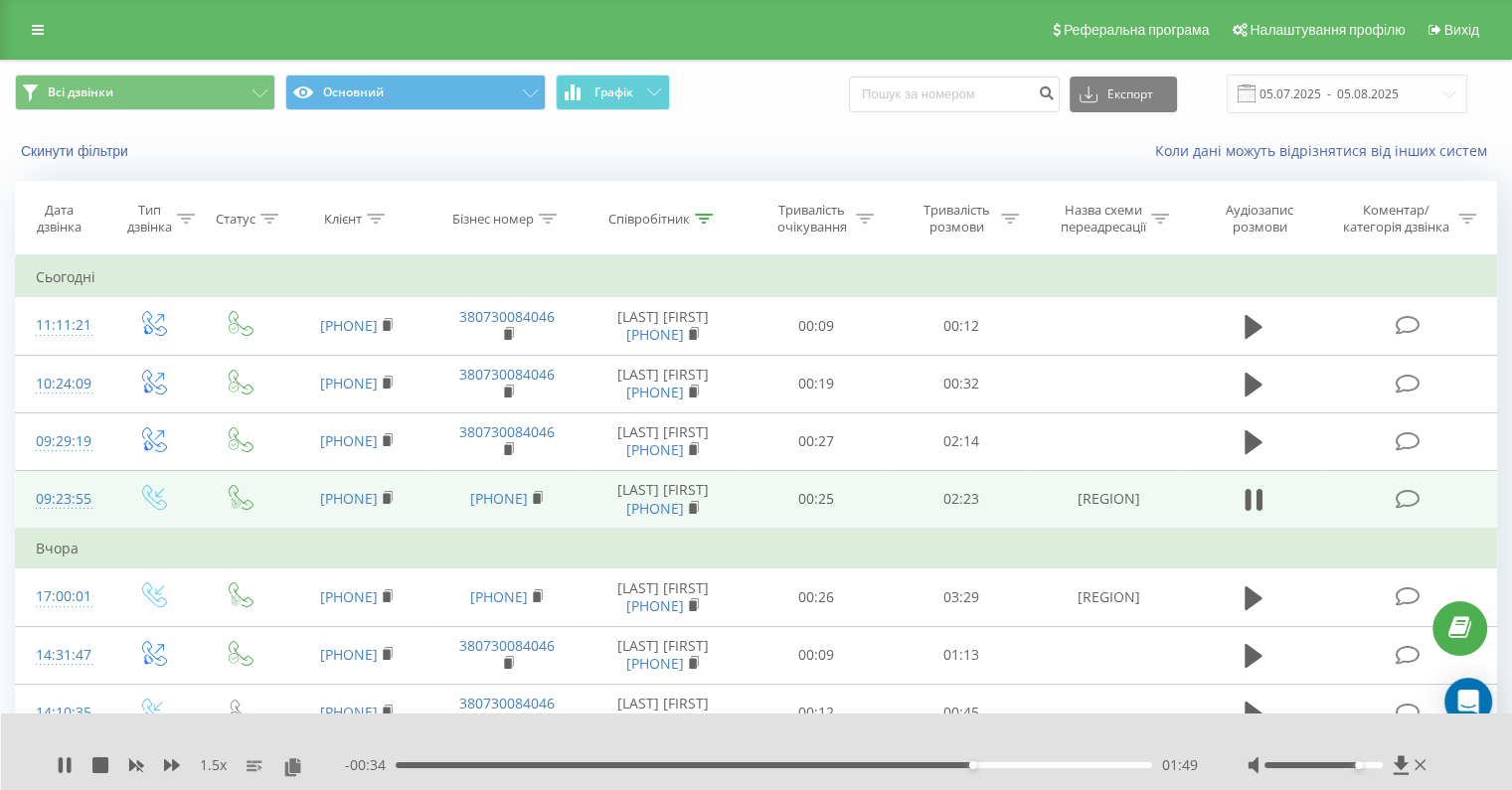 click on "- 00:34 01:49   01:49" at bounding box center (771, 765) 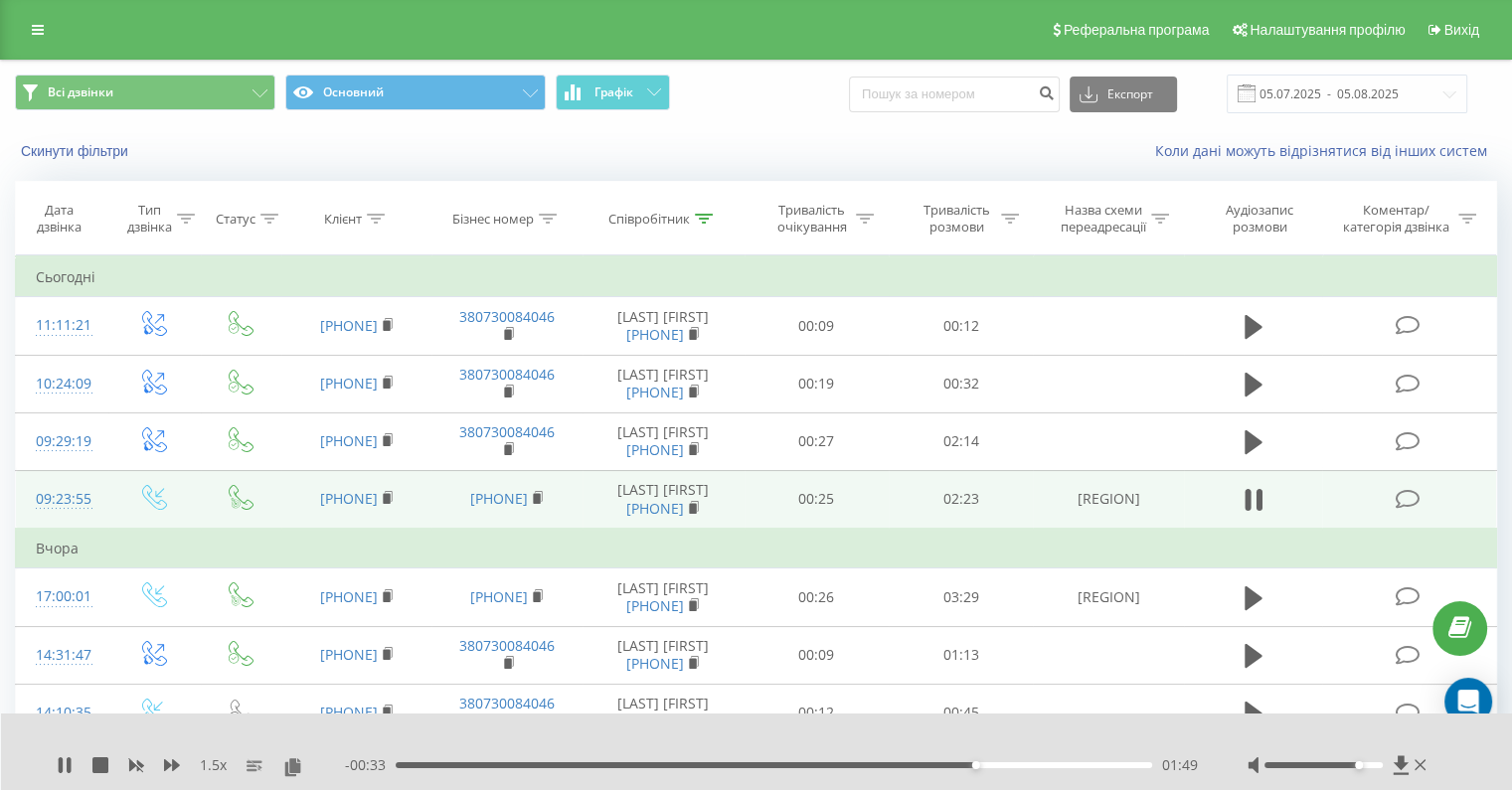 click on "- 00:33 01:49   01:49" at bounding box center (771, 765) 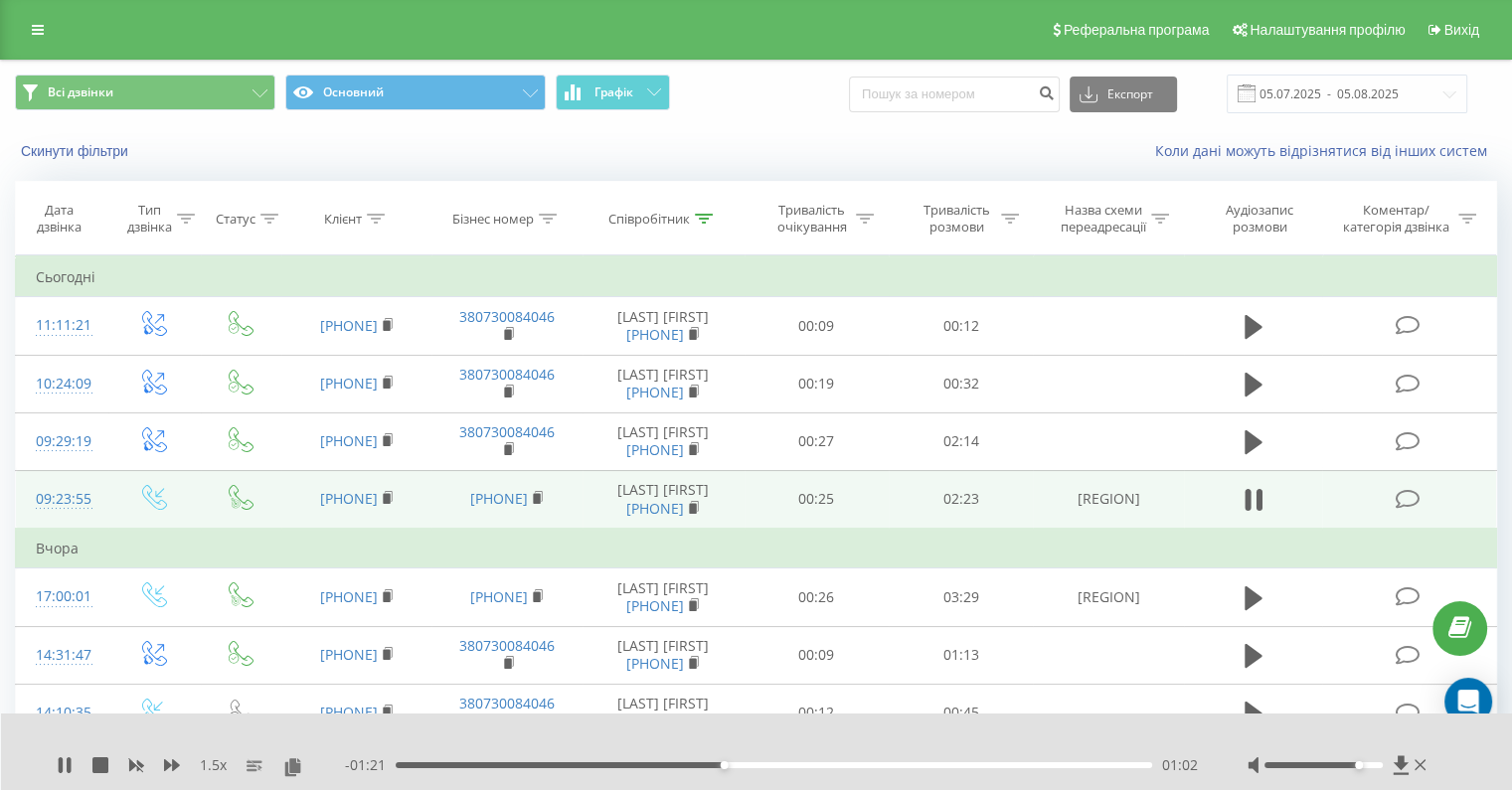 click on "01:02" at bounding box center [773, 765] 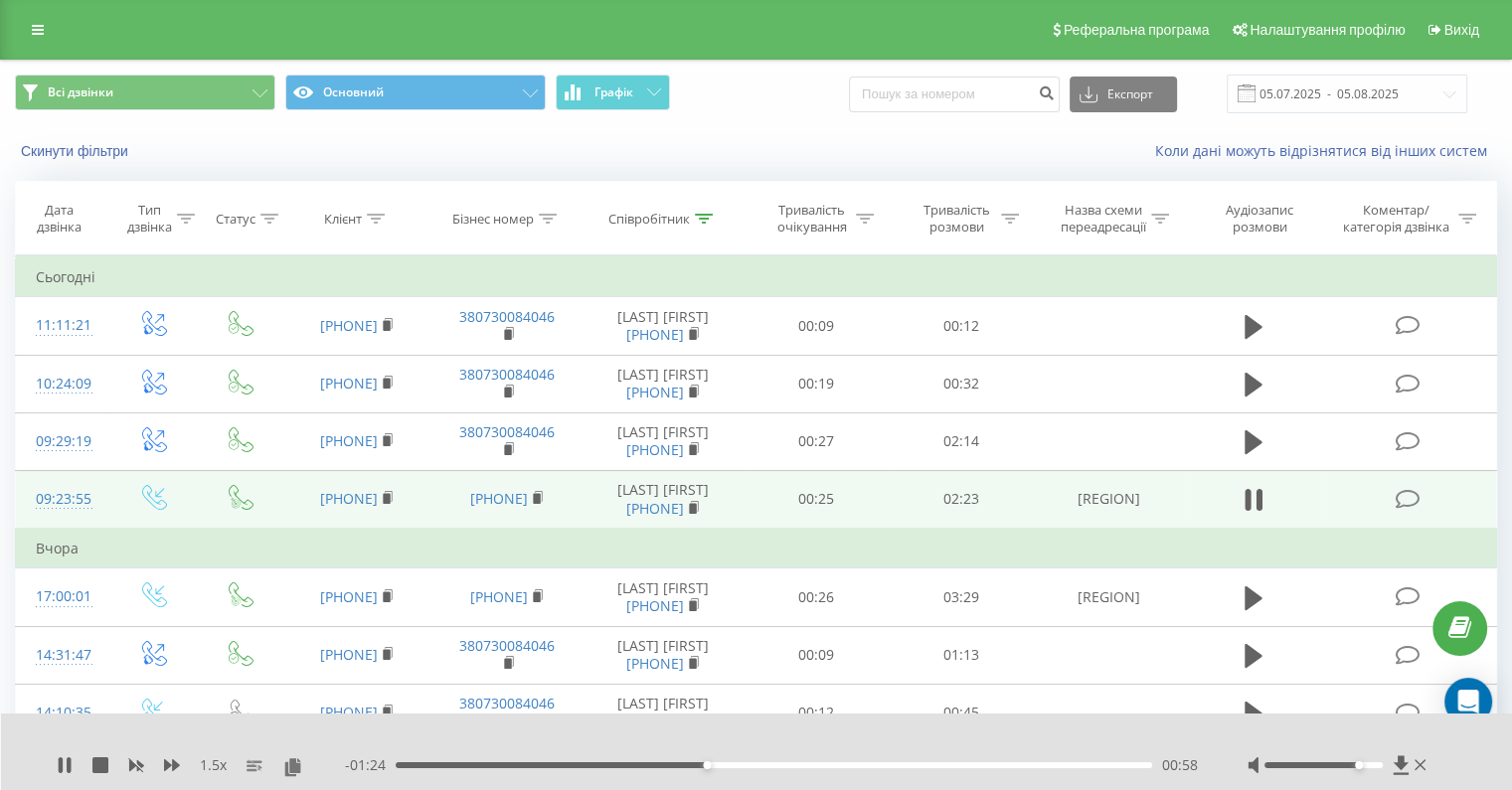 click on "00:58" at bounding box center (773, 765) 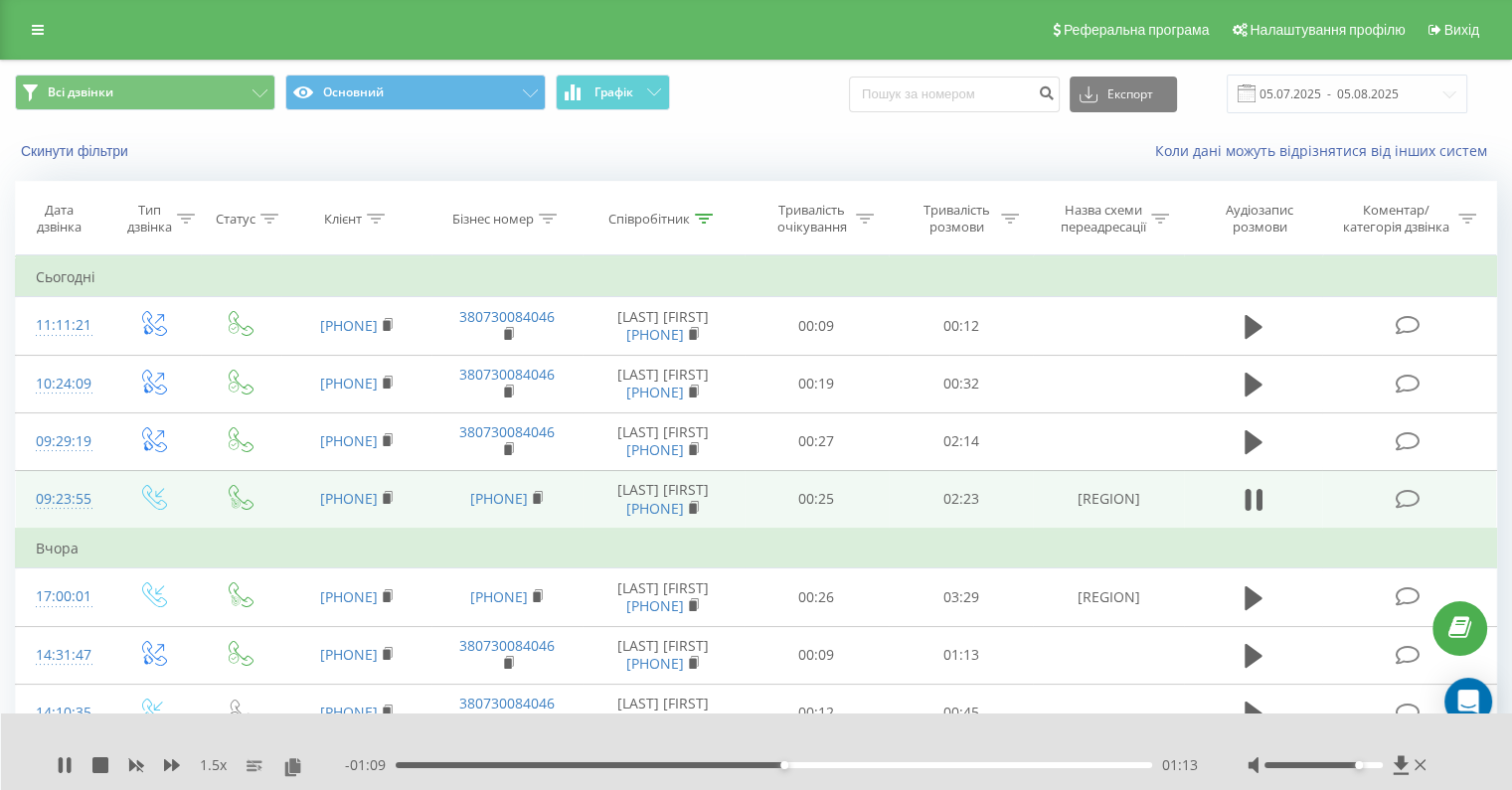 click on "01:13" at bounding box center [773, 765] 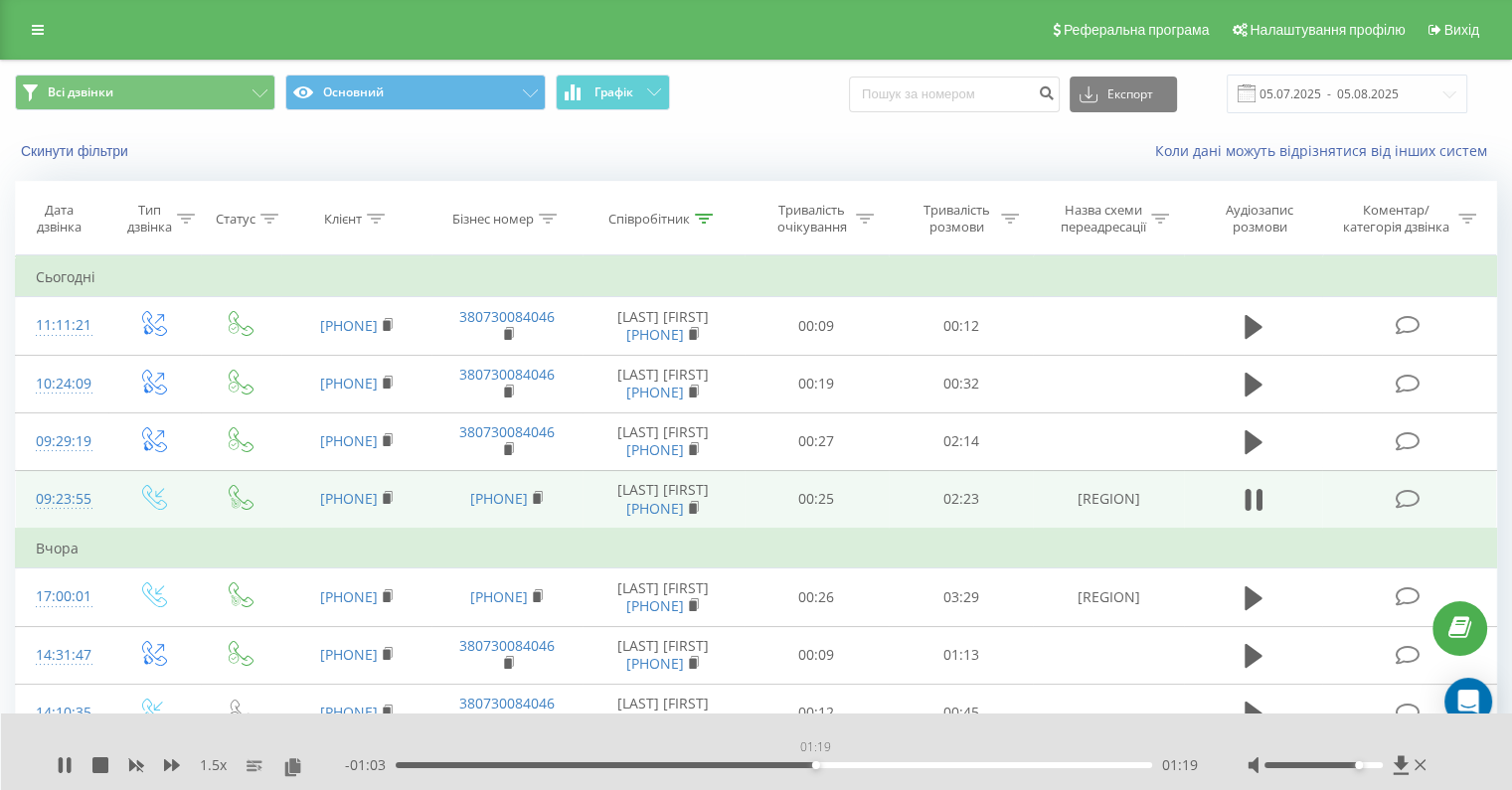 click on "01:19" at bounding box center [773, 765] 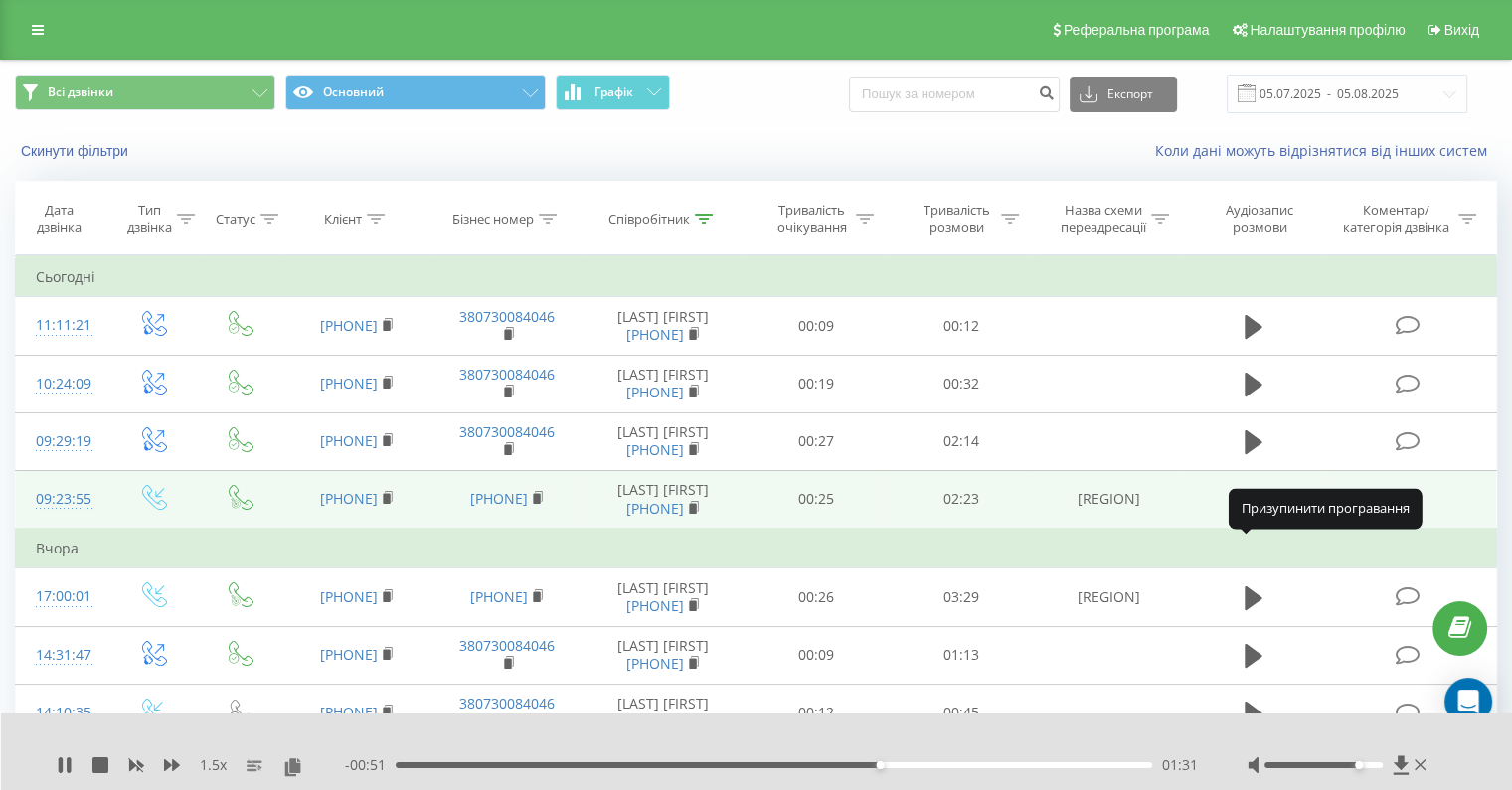click 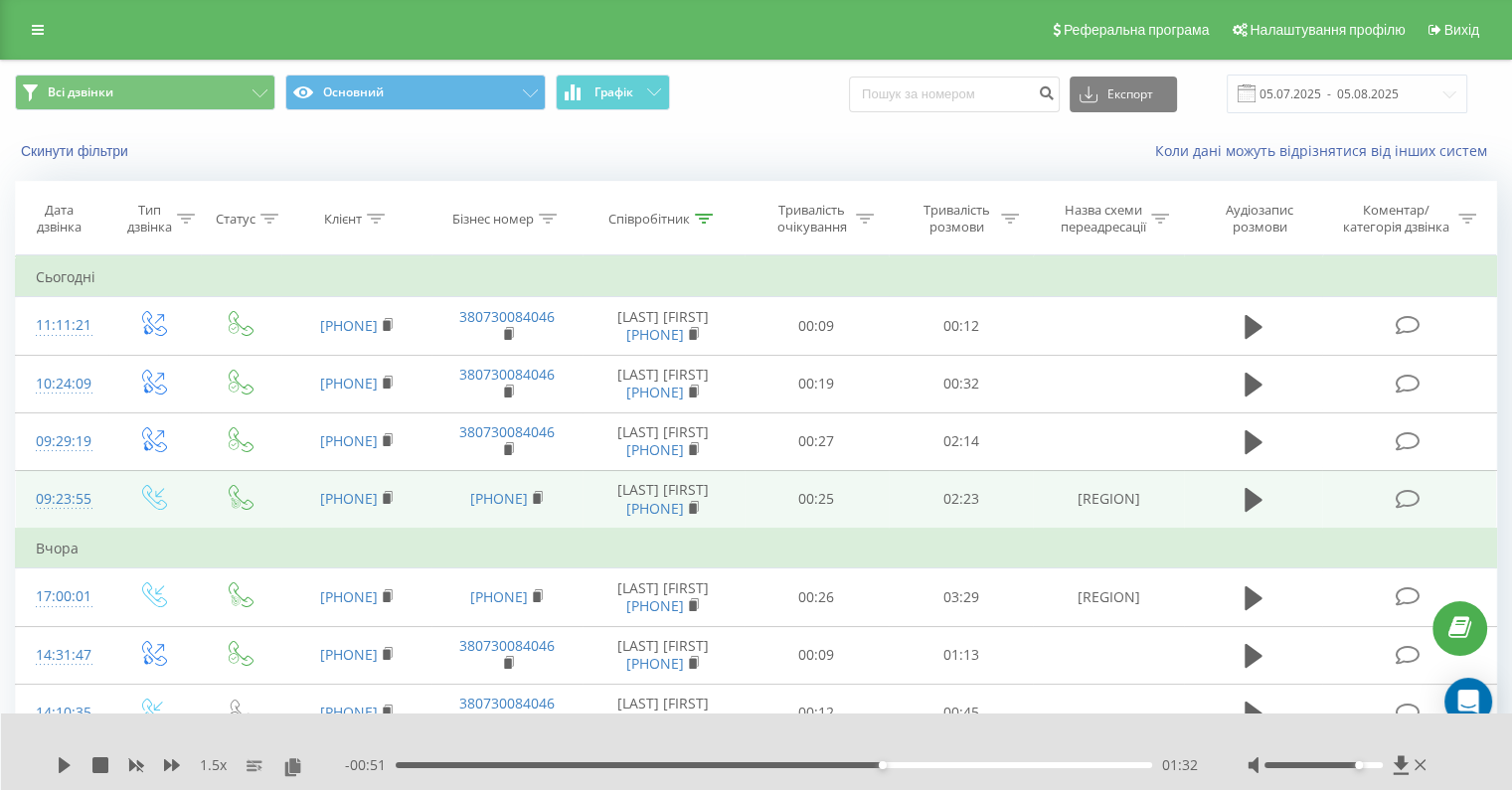click on "01:32" at bounding box center [773, 765] 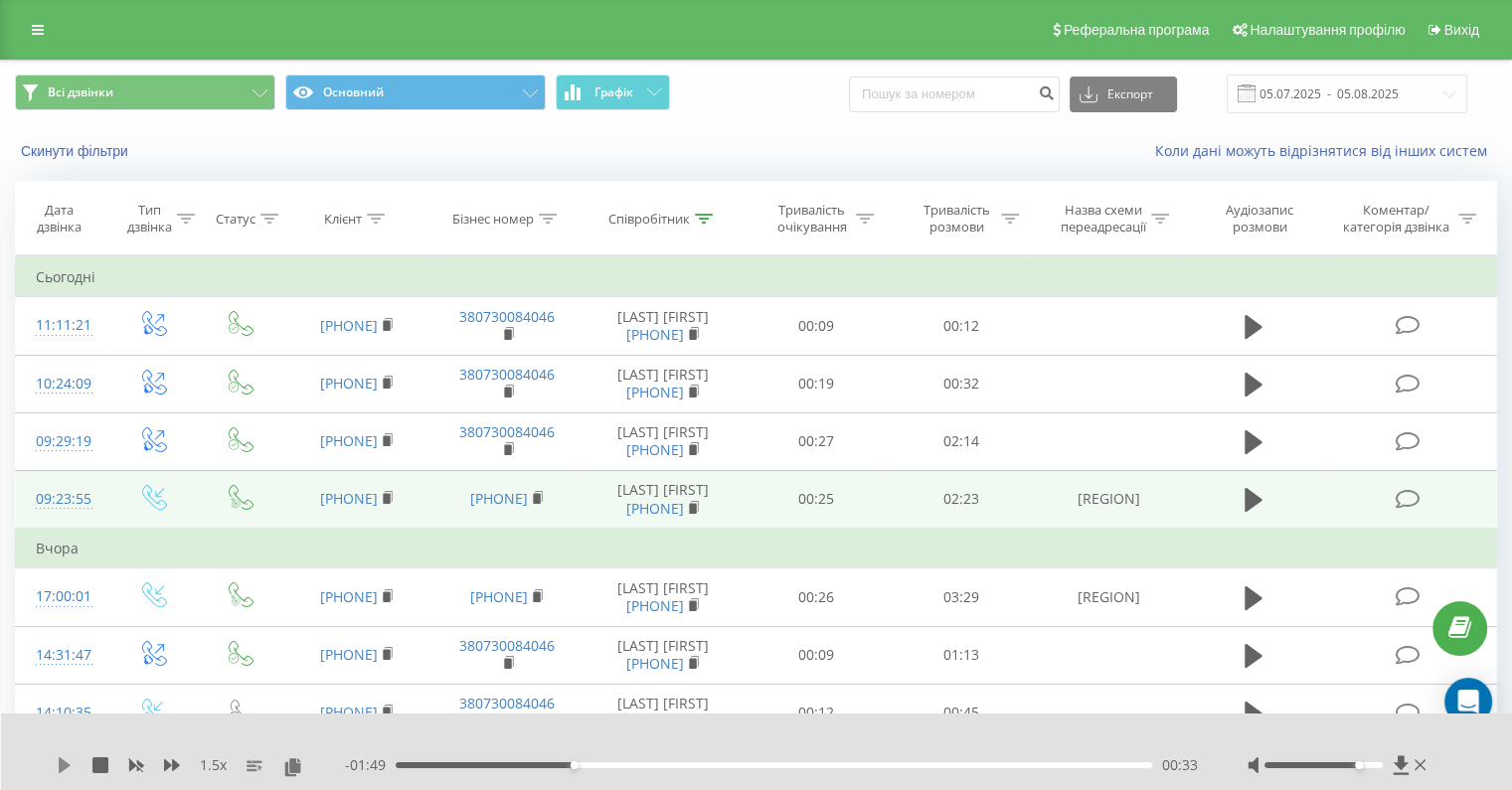 click 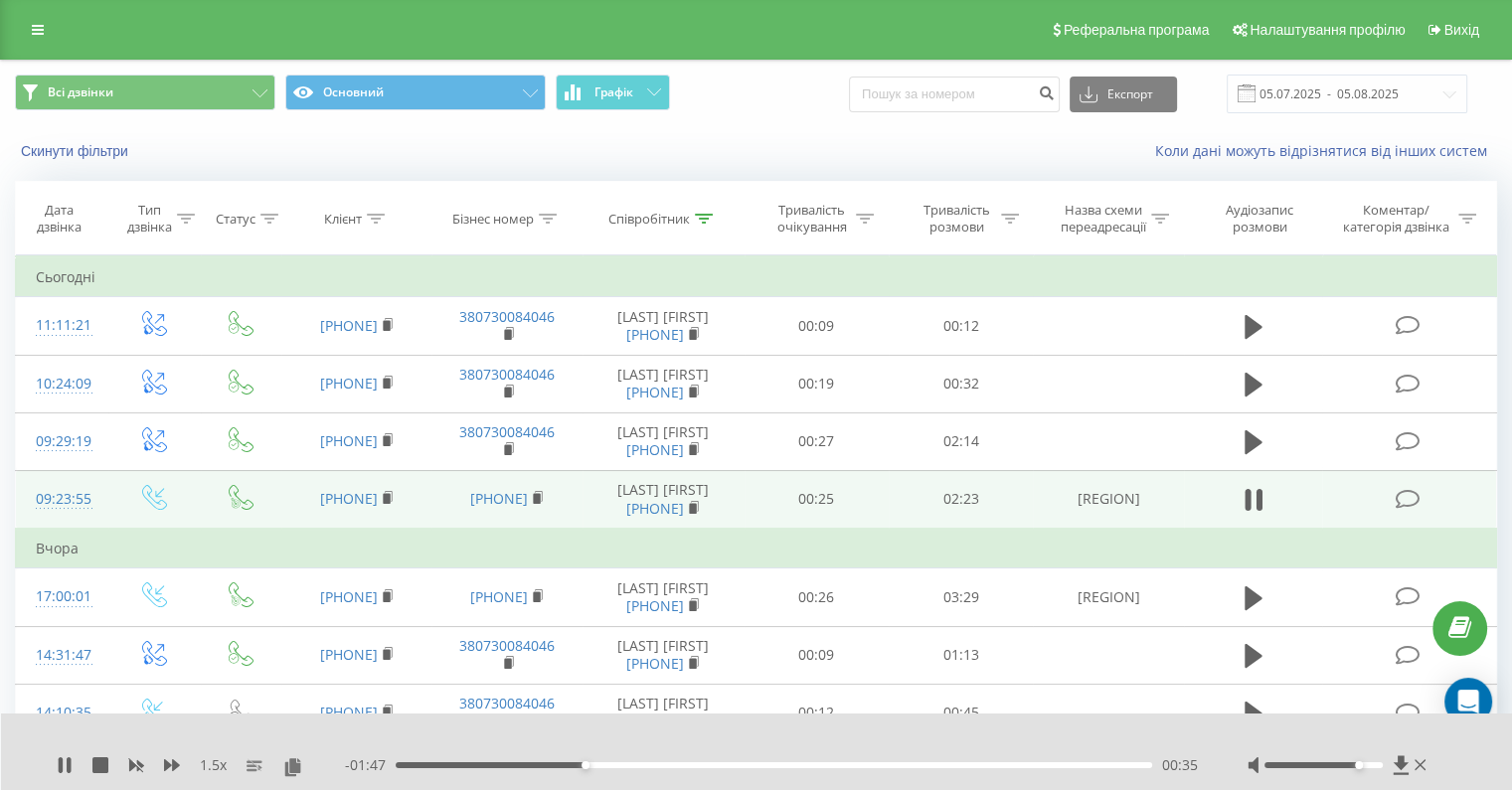 click on "00:35" at bounding box center (773, 765) 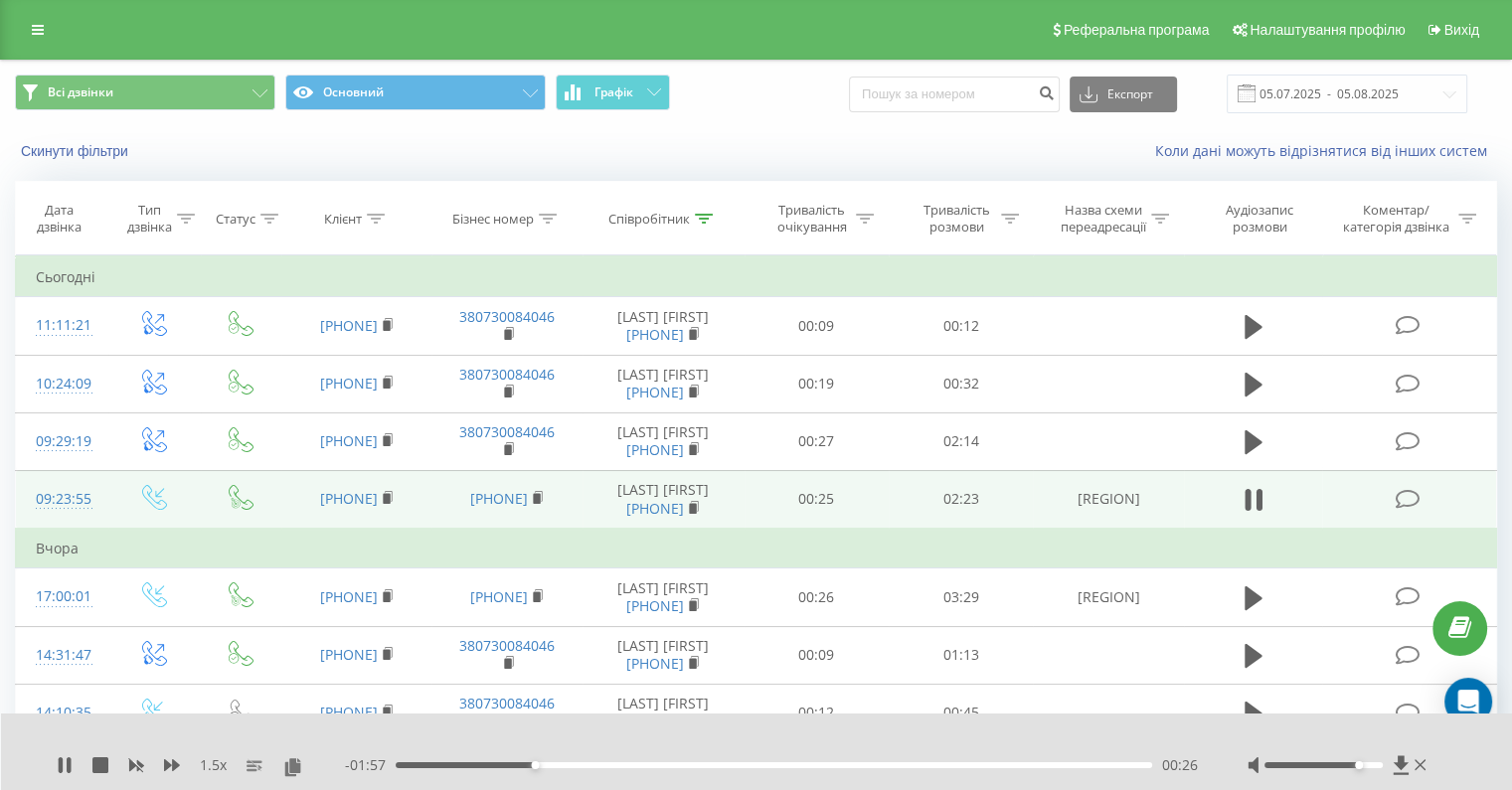 click on "- 01:57 00:26   00:26" at bounding box center [771, 765] 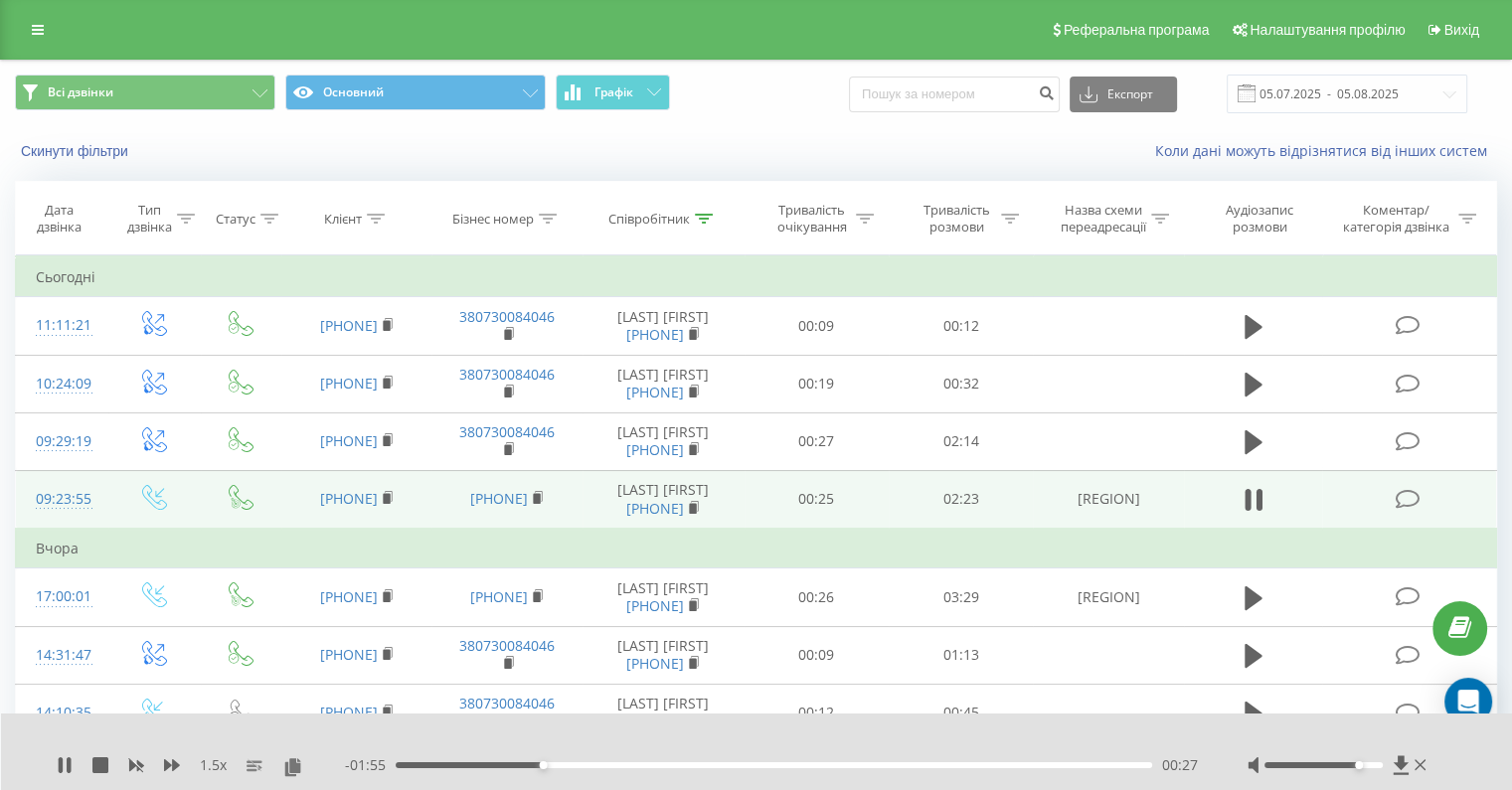 click on "00:27" at bounding box center (773, 765) 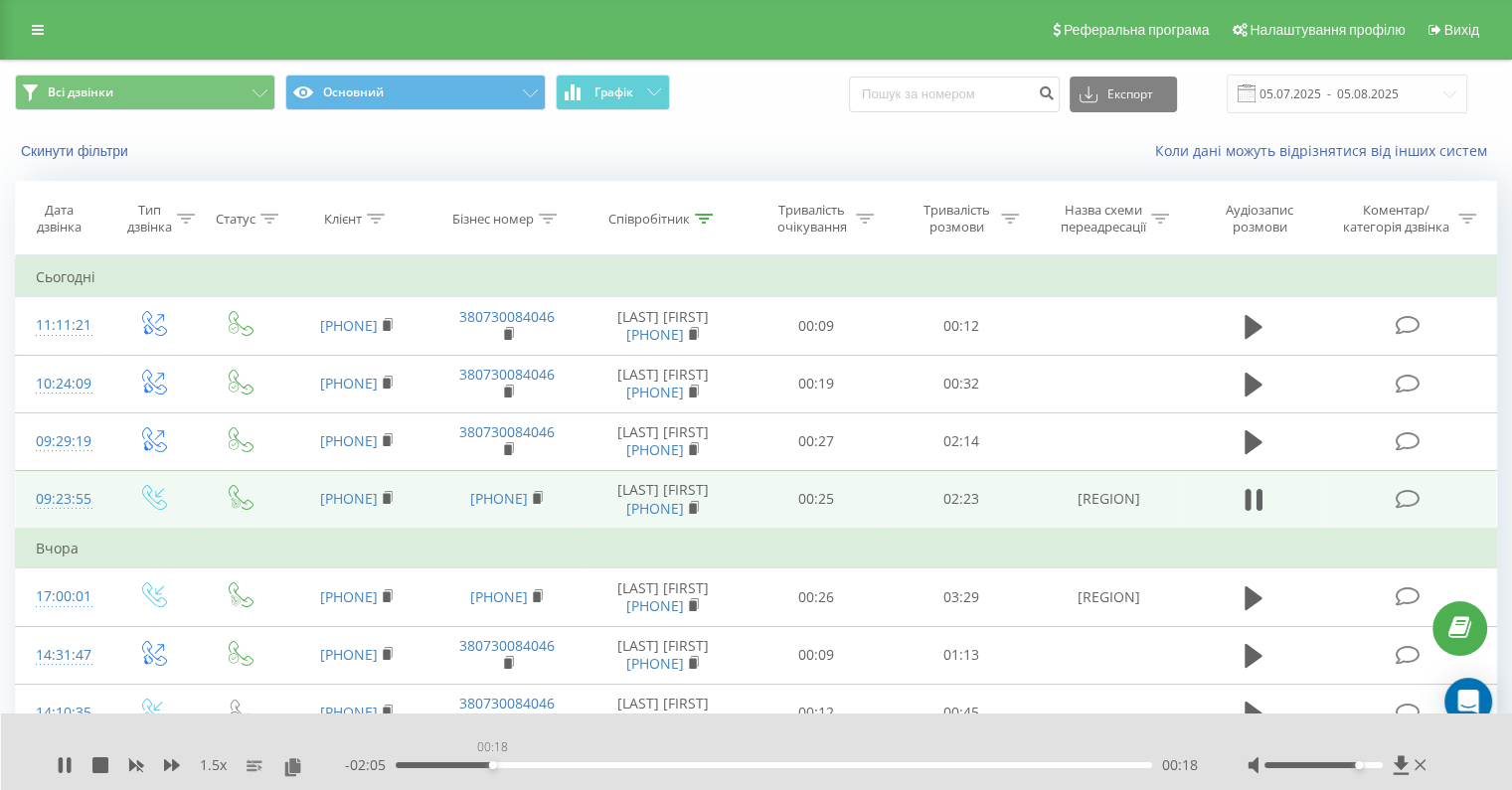 click on "00:18" at bounding box center (773, 765) 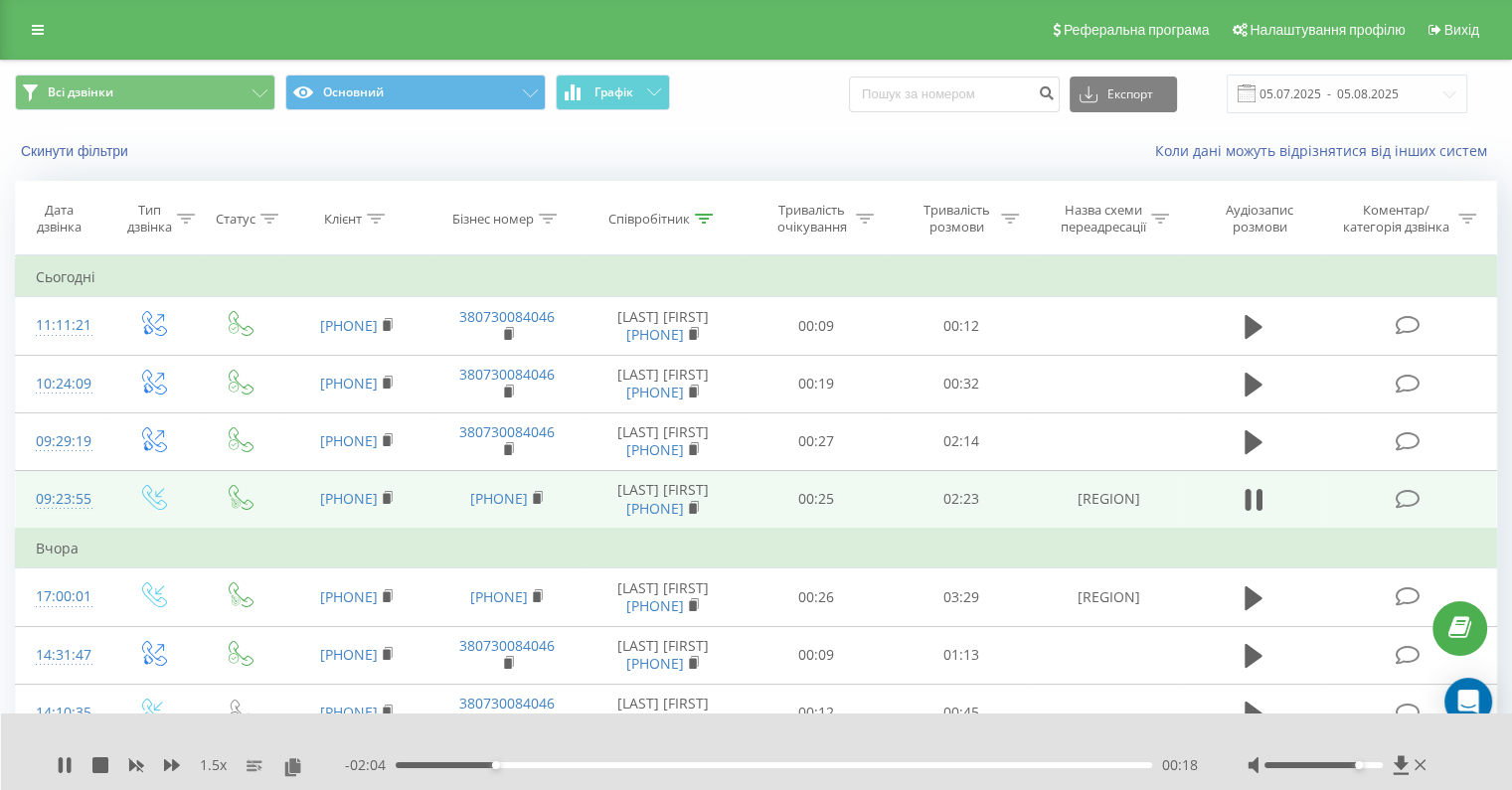 click on "00:18" at bounding box center (773, 765) 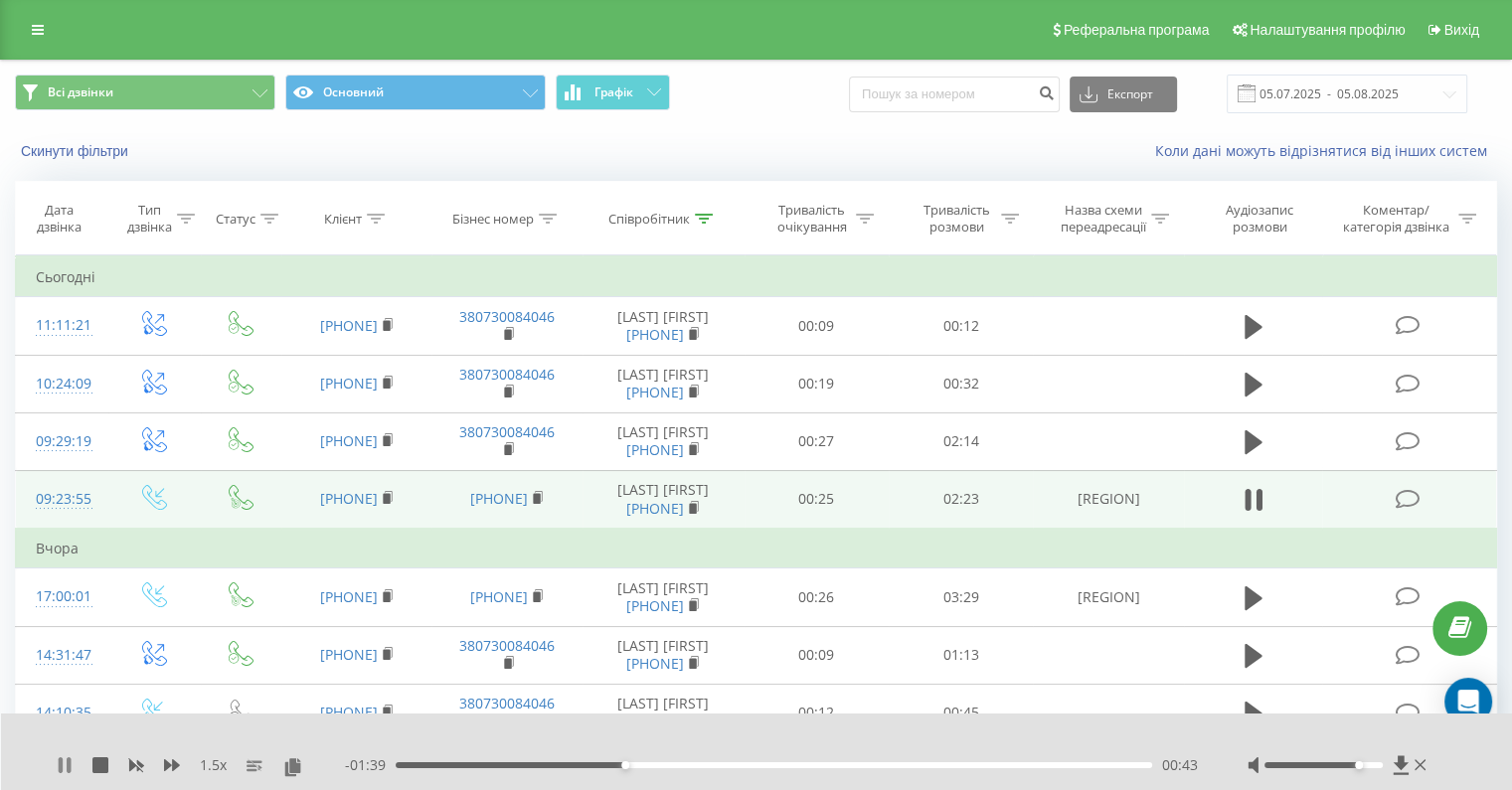 click 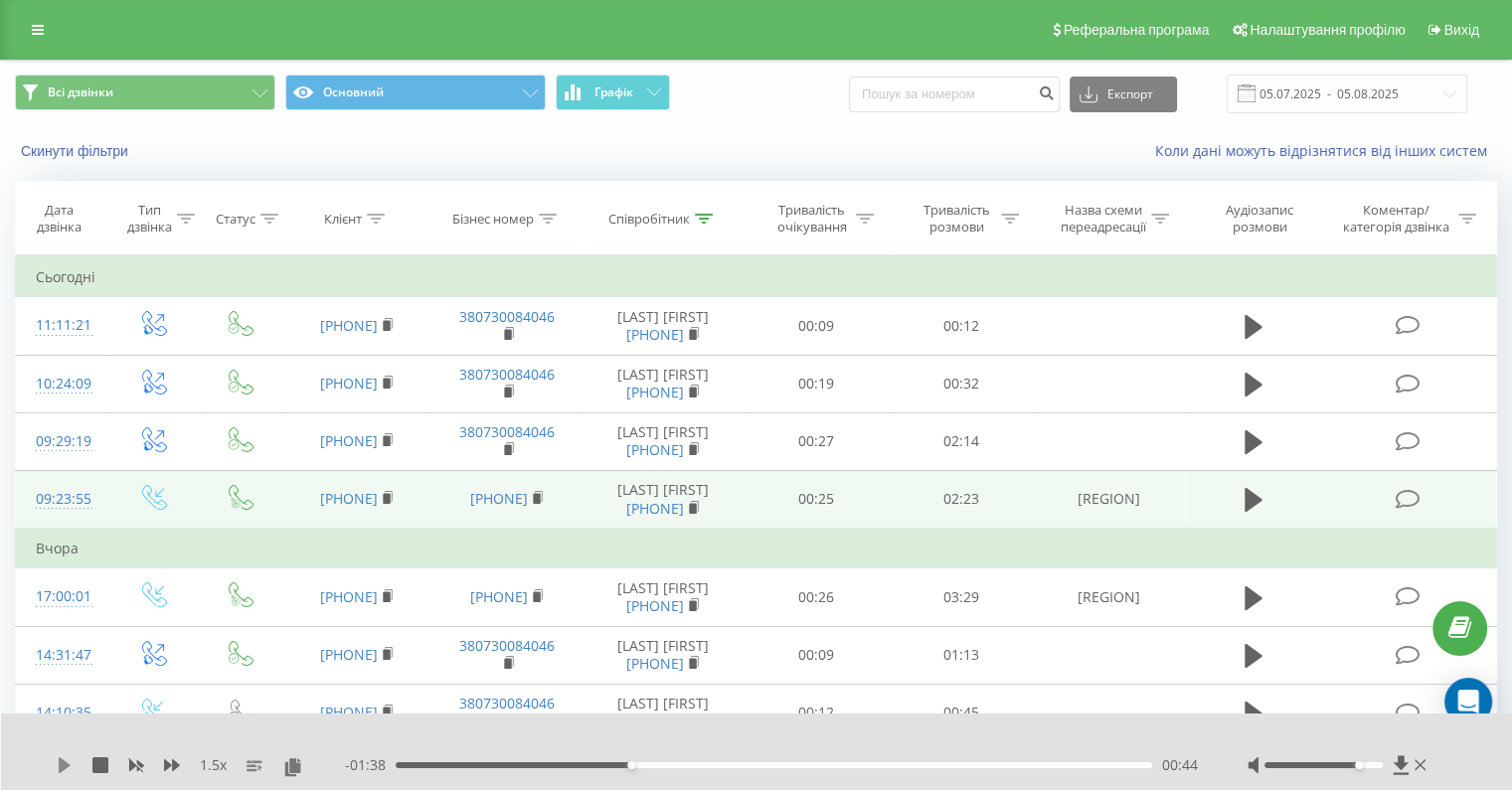 click 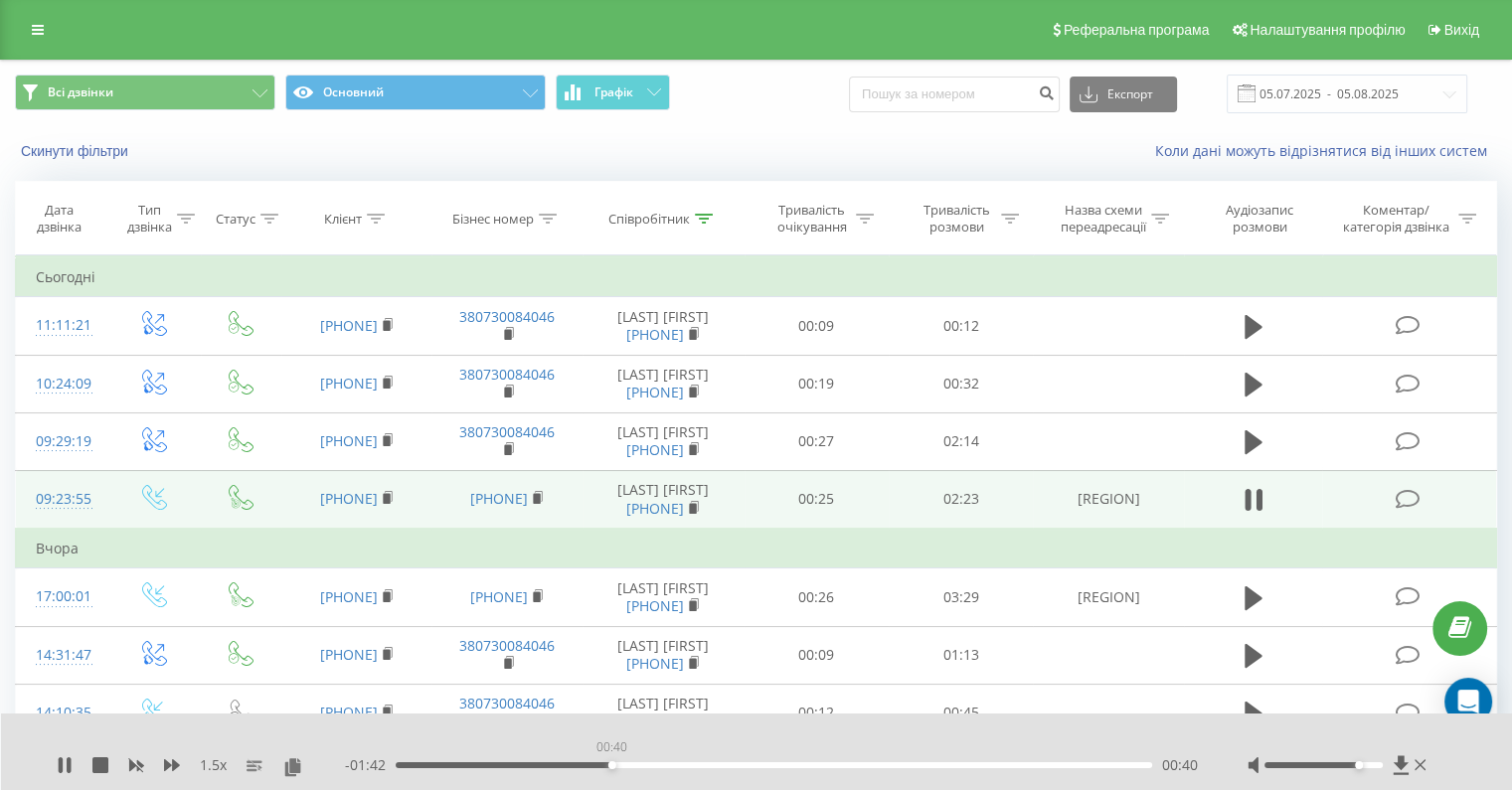 click on "00:40" at bounding box center (773, 765) 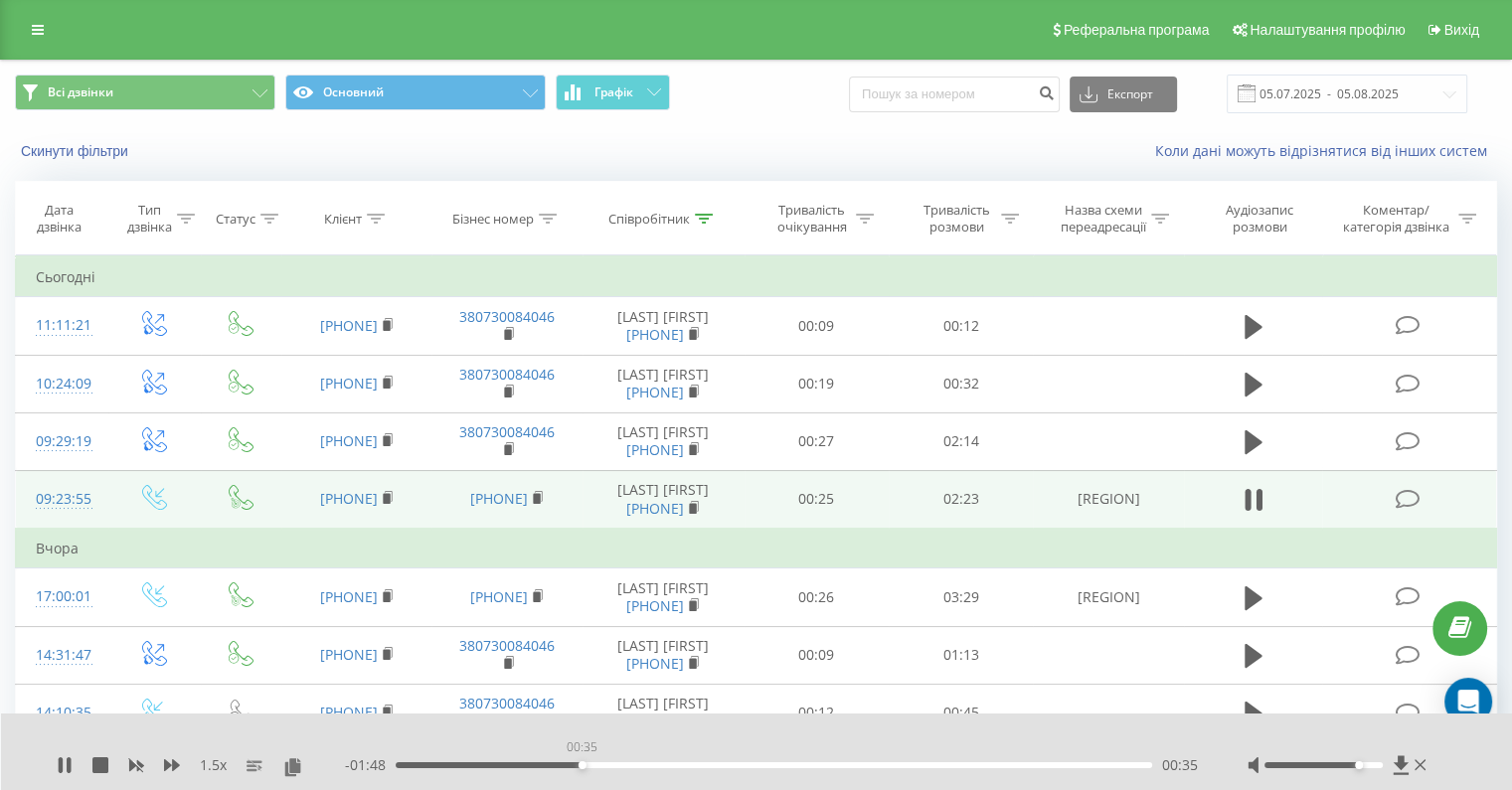 click on "00:35" at bounding box center (773, 765) 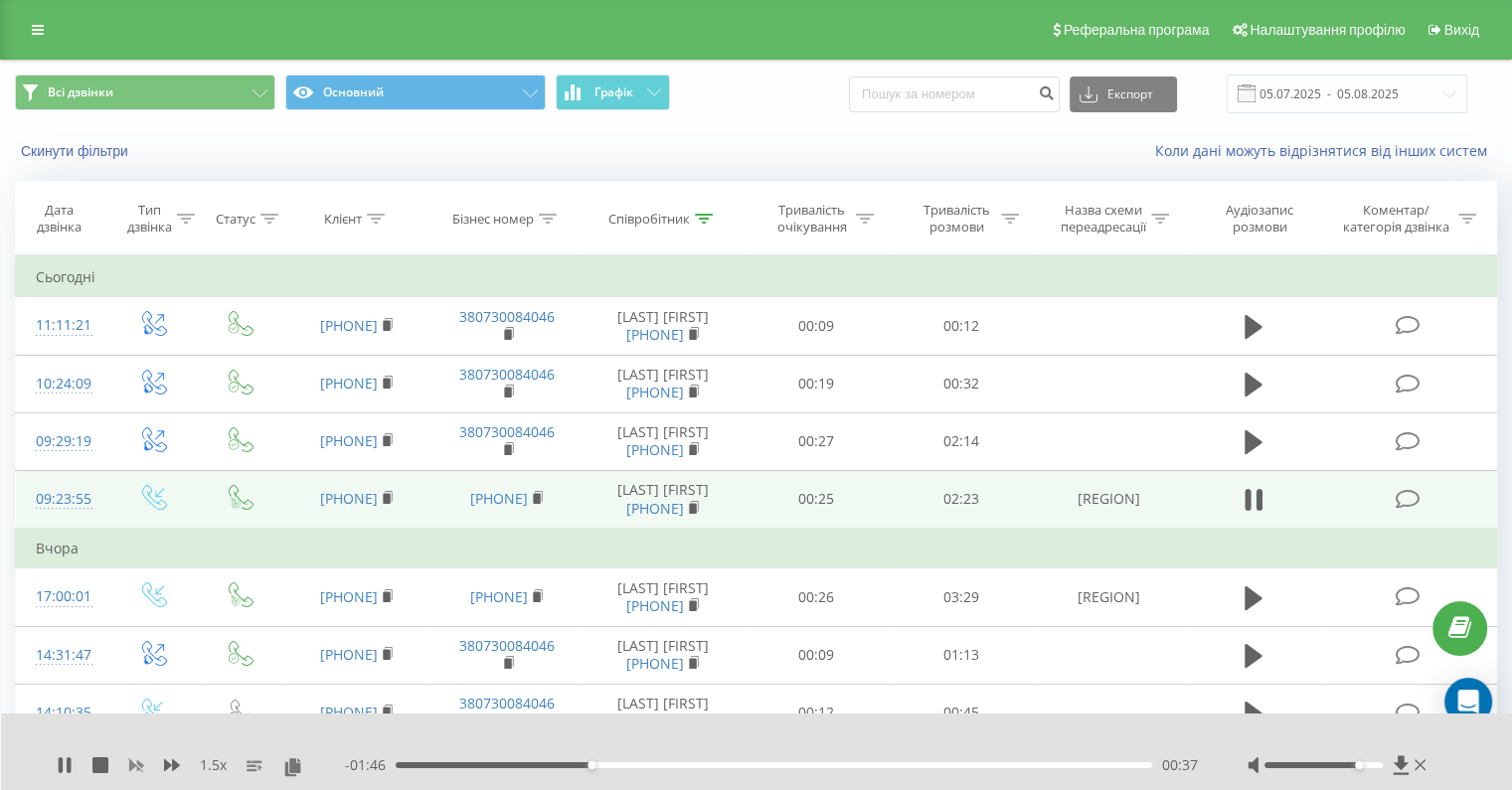 click 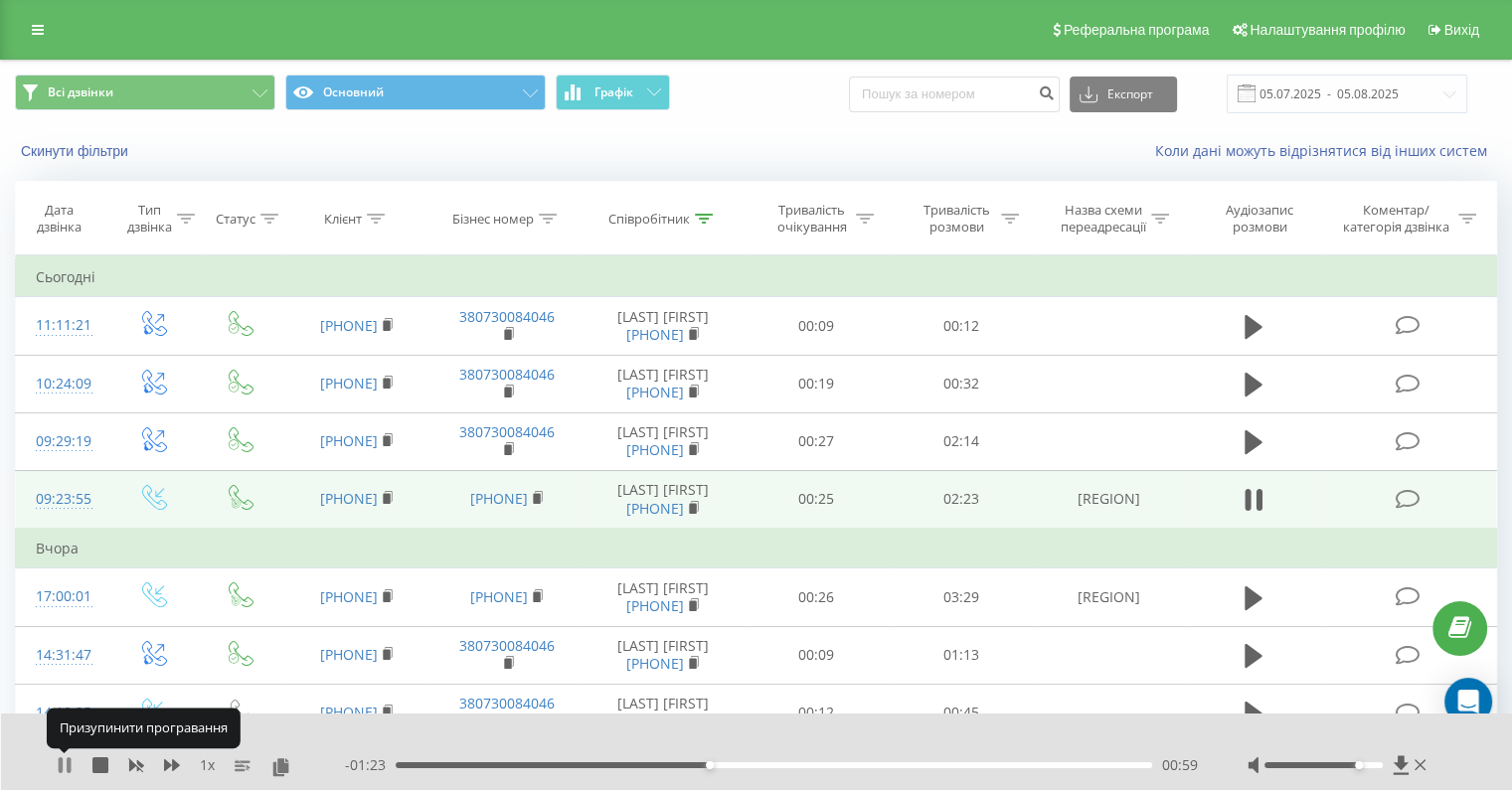 click 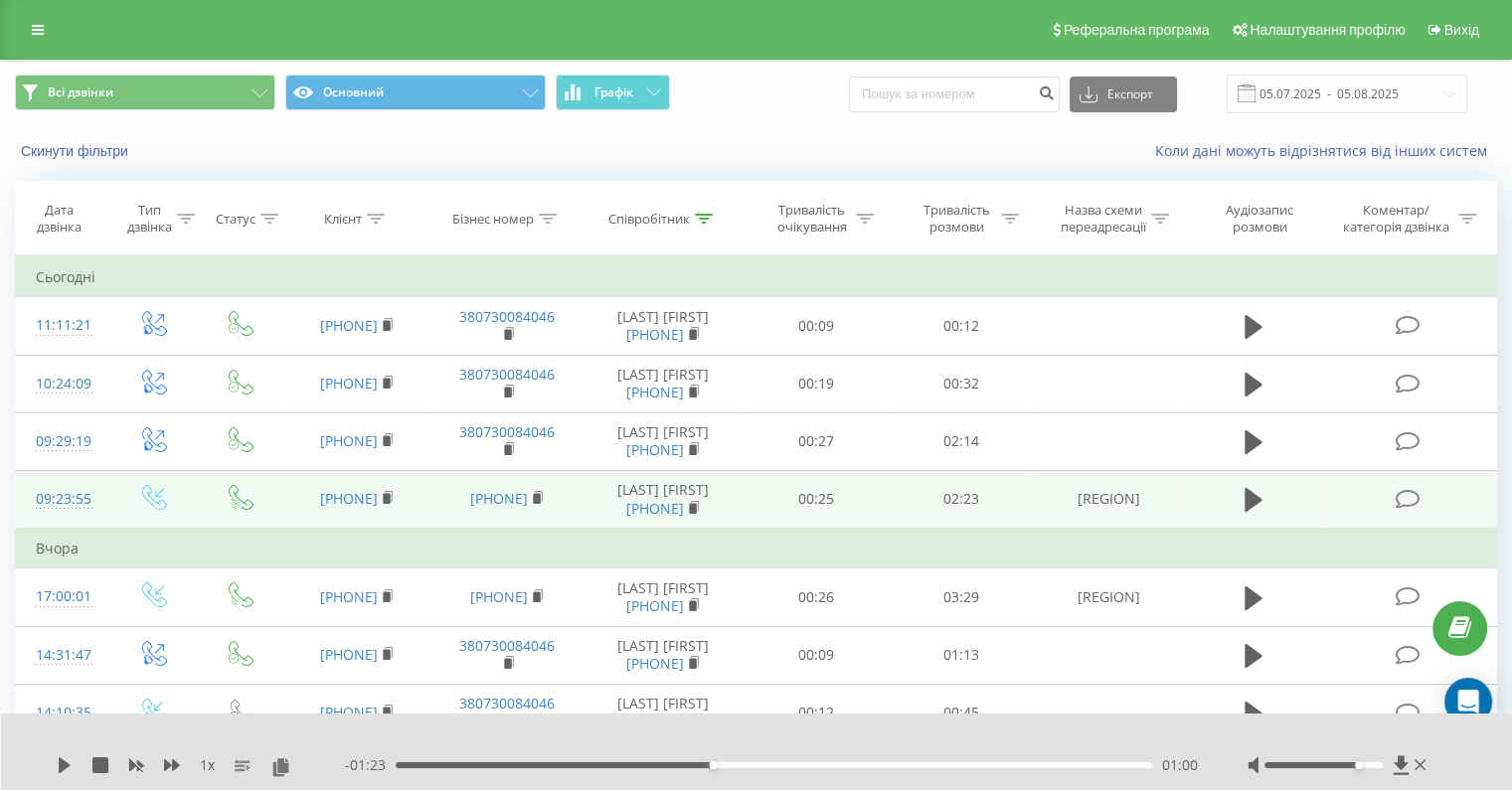 click 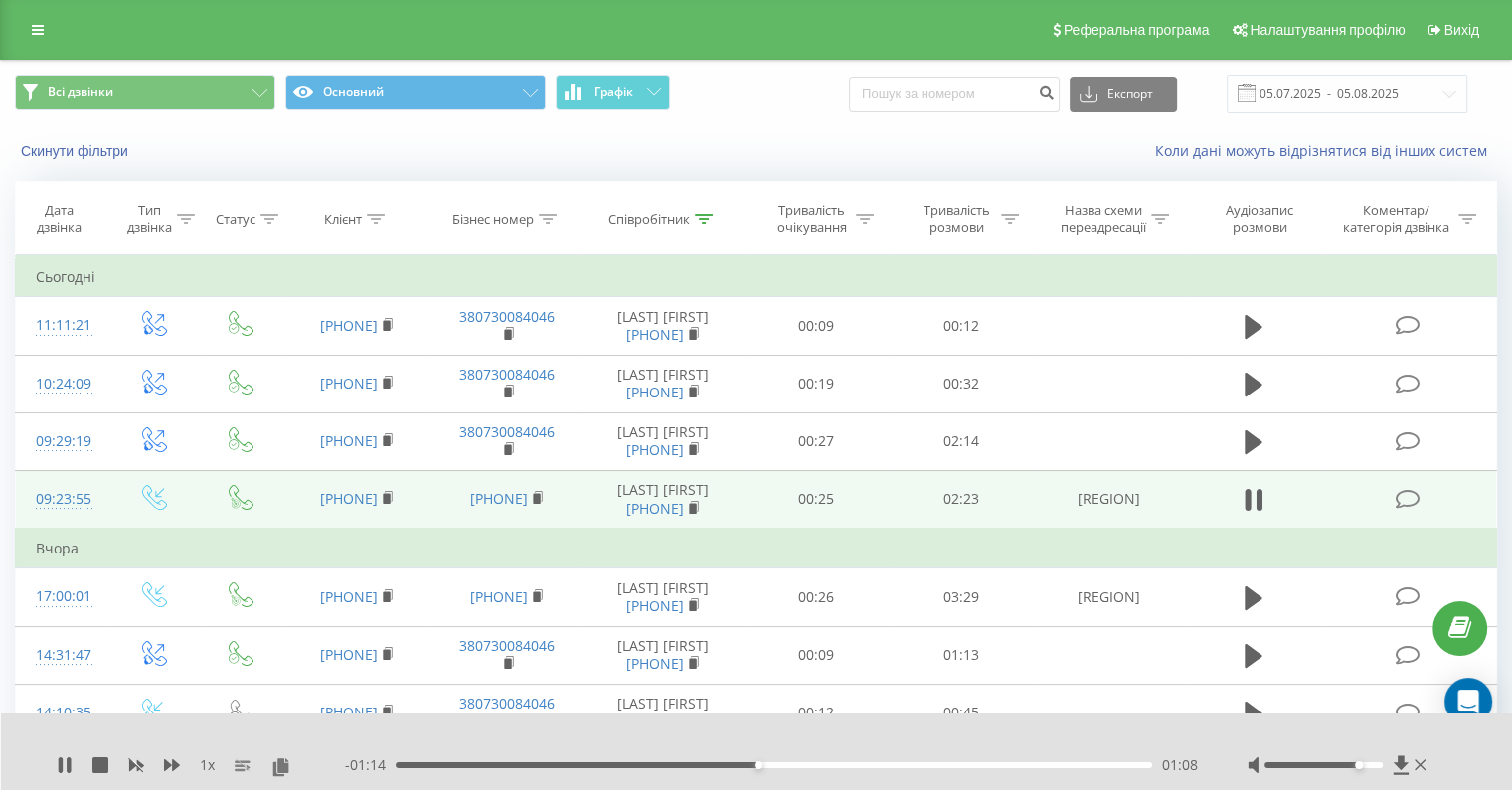 click on "1 x" at bounding box center [201, 765] 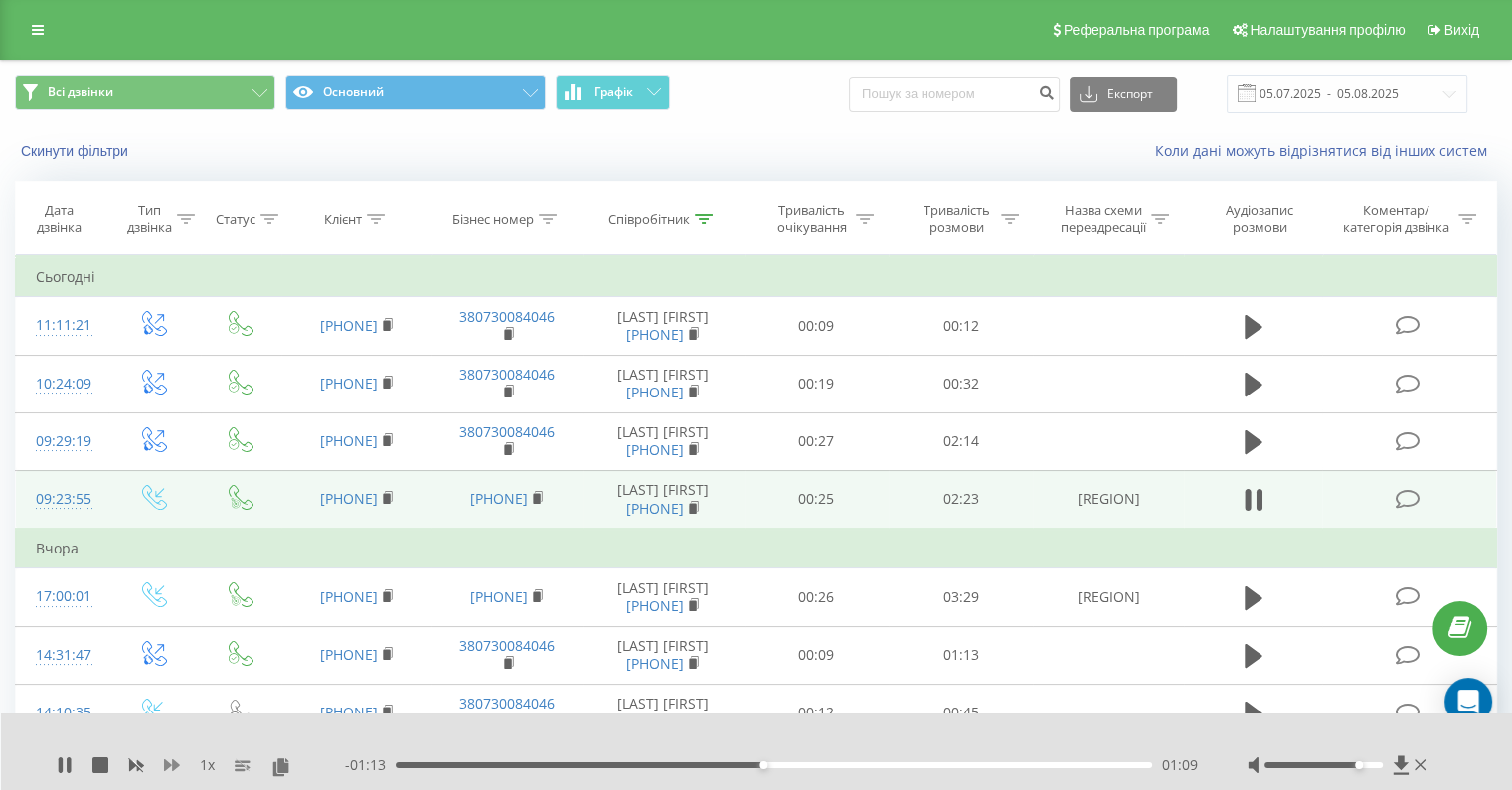 click 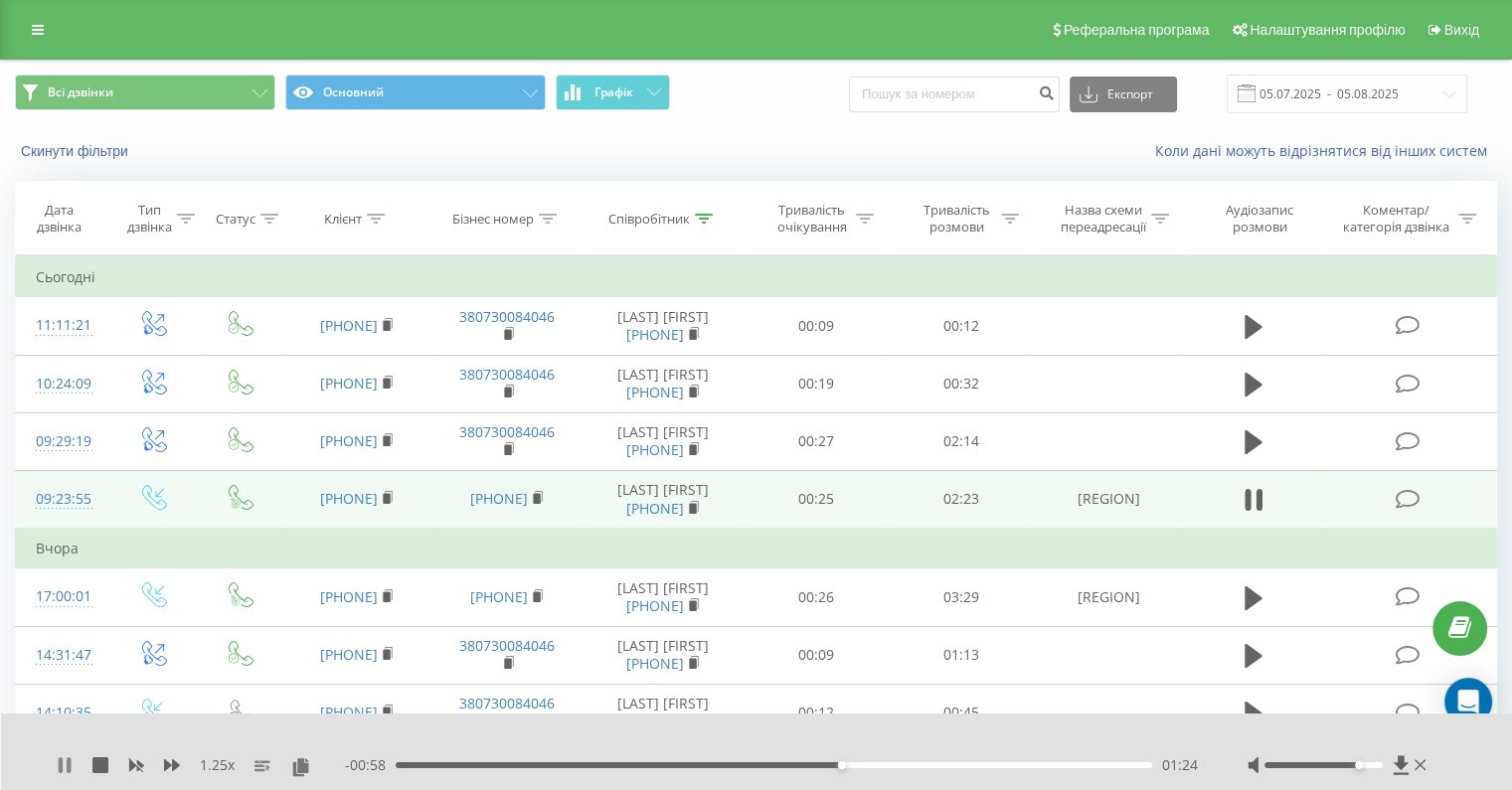 click 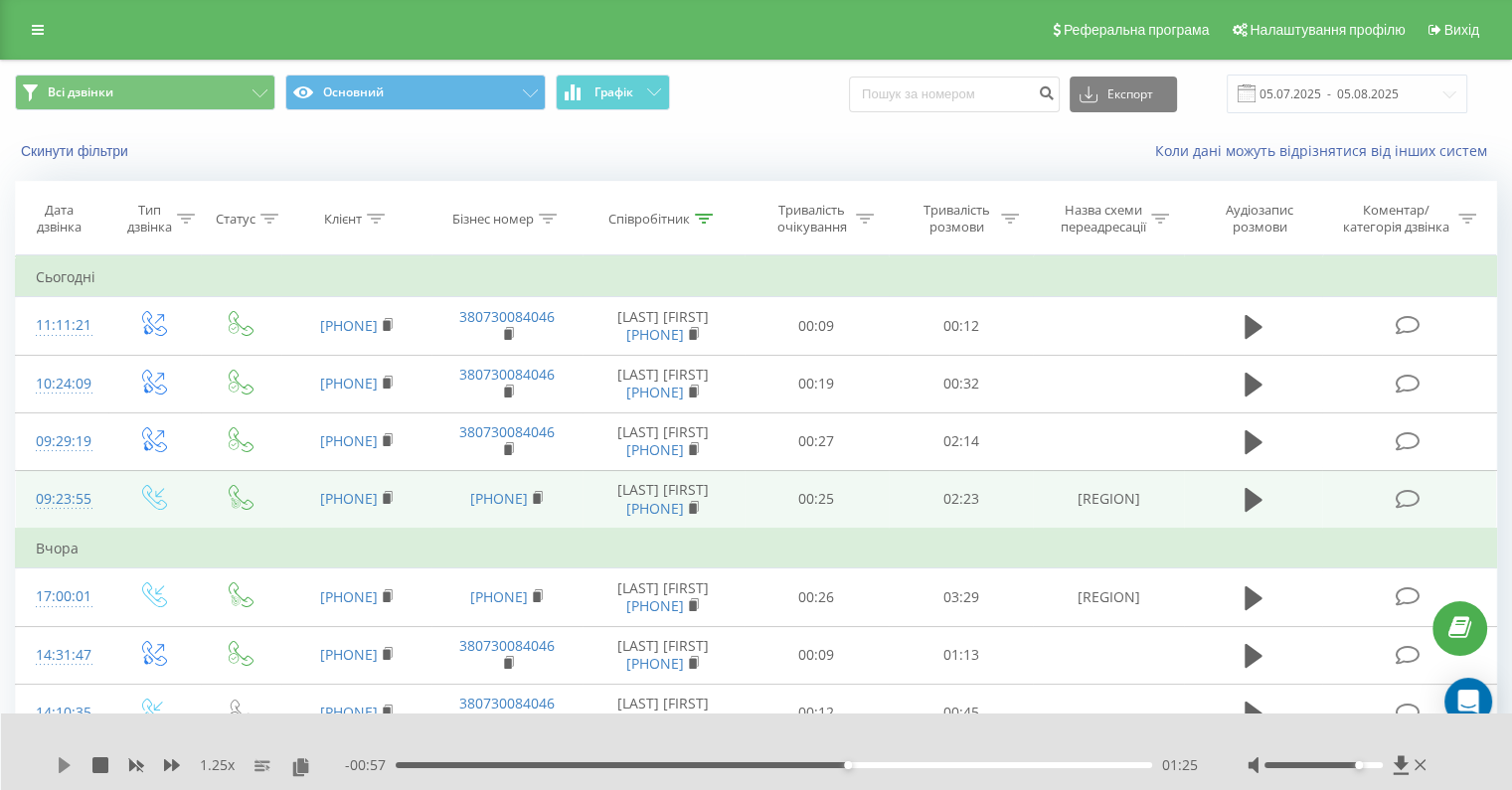 click 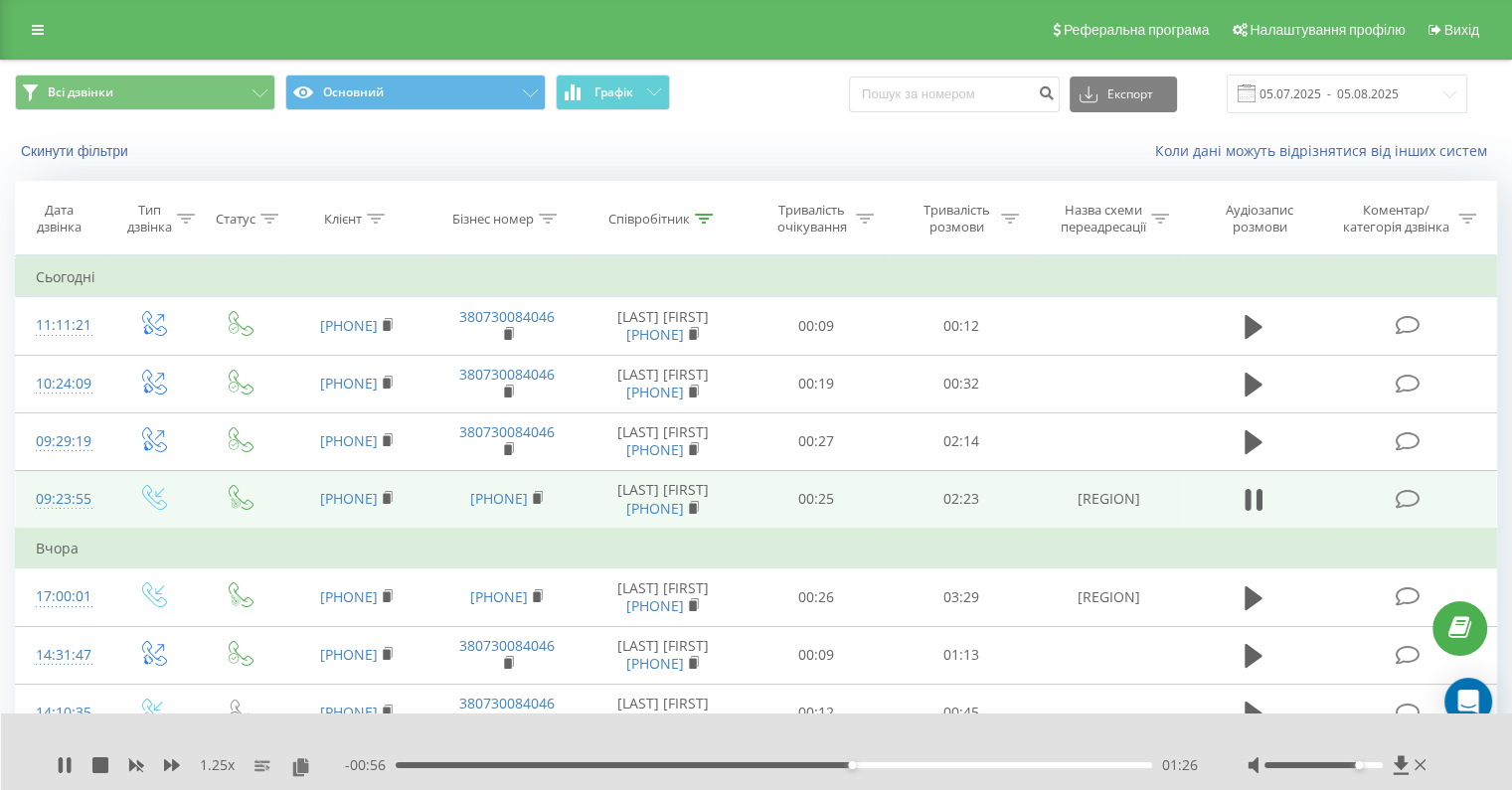 click on "01:26" at bounding box center [773, 765] 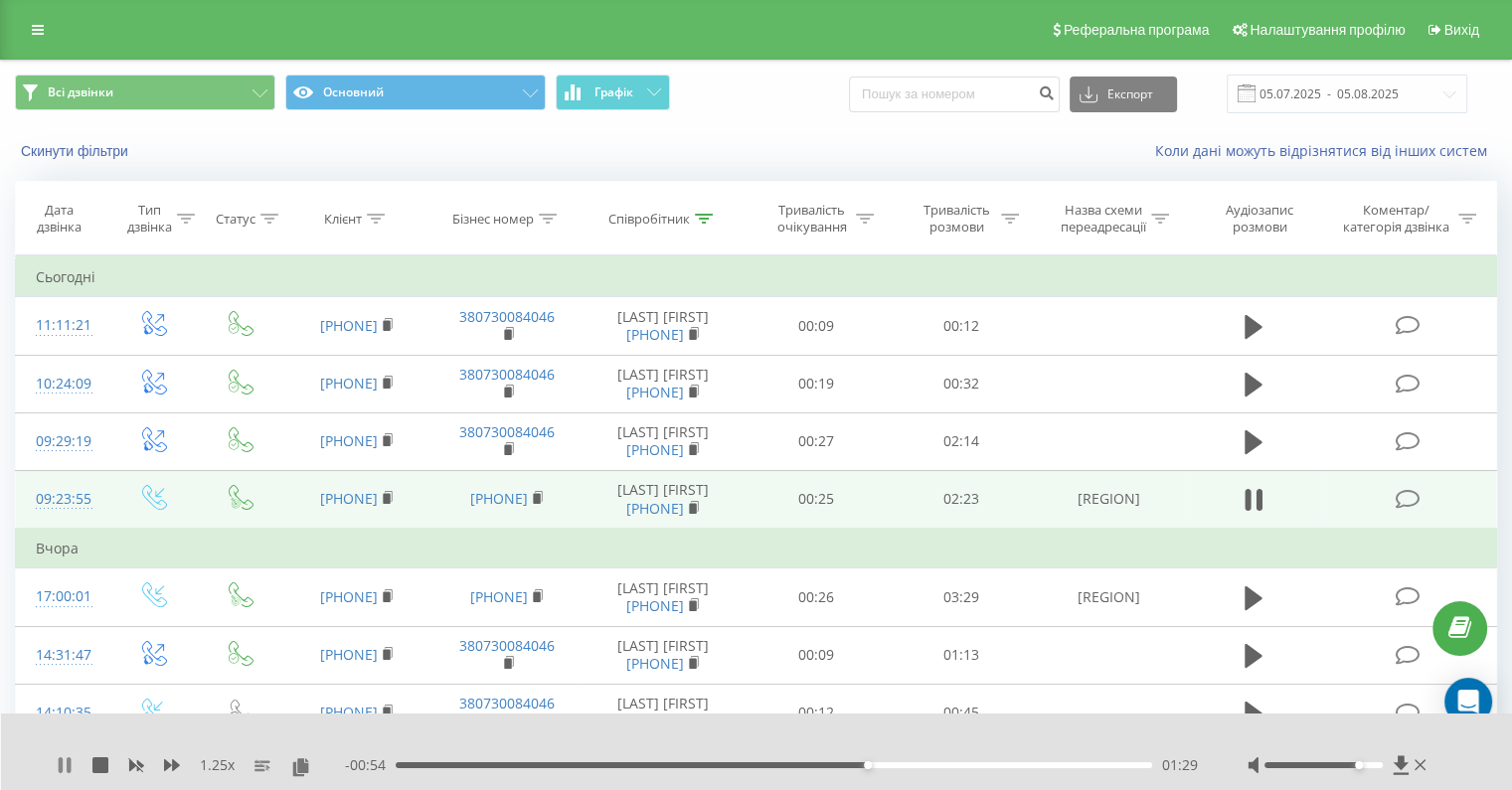click 